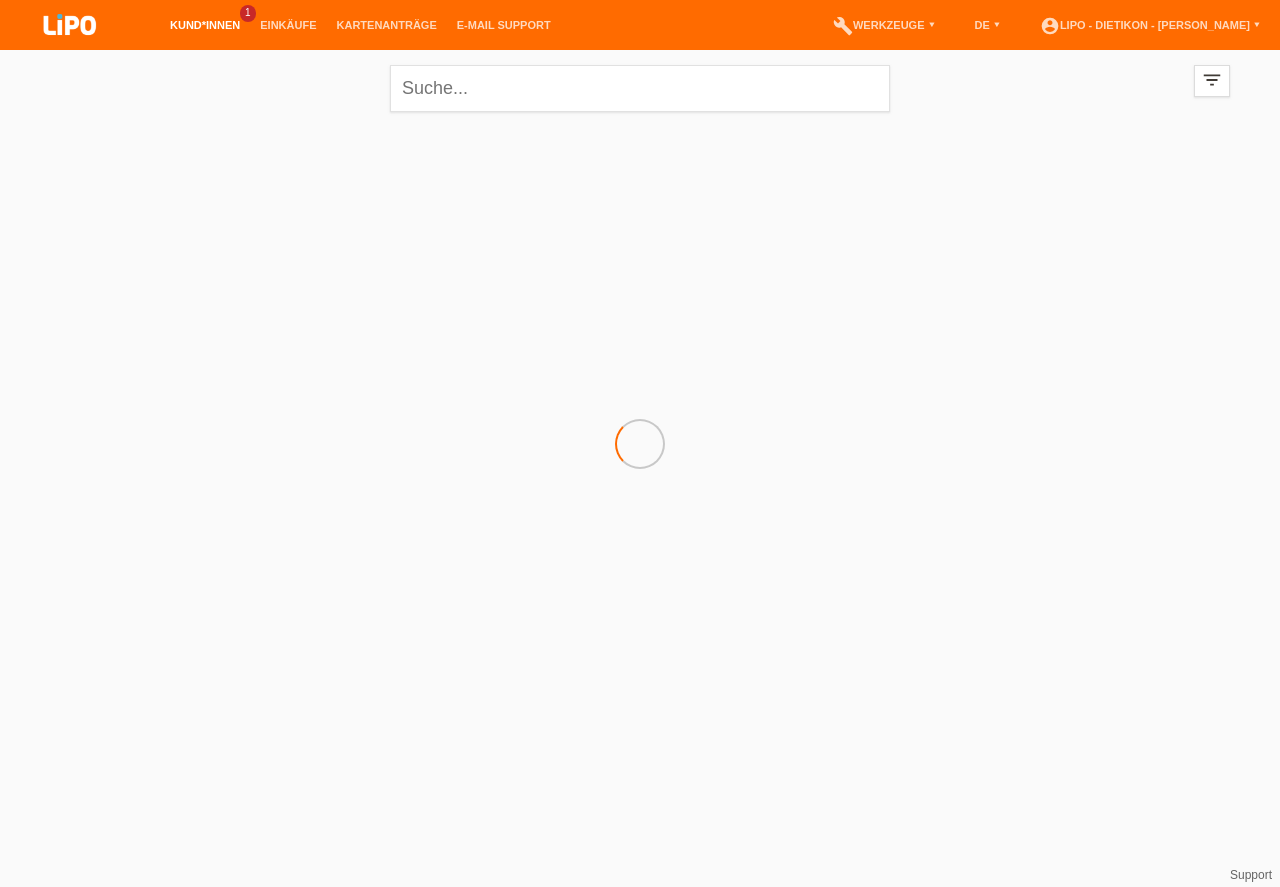 scroll, scrollTop: 0, scrollLeft: 0, axis: both 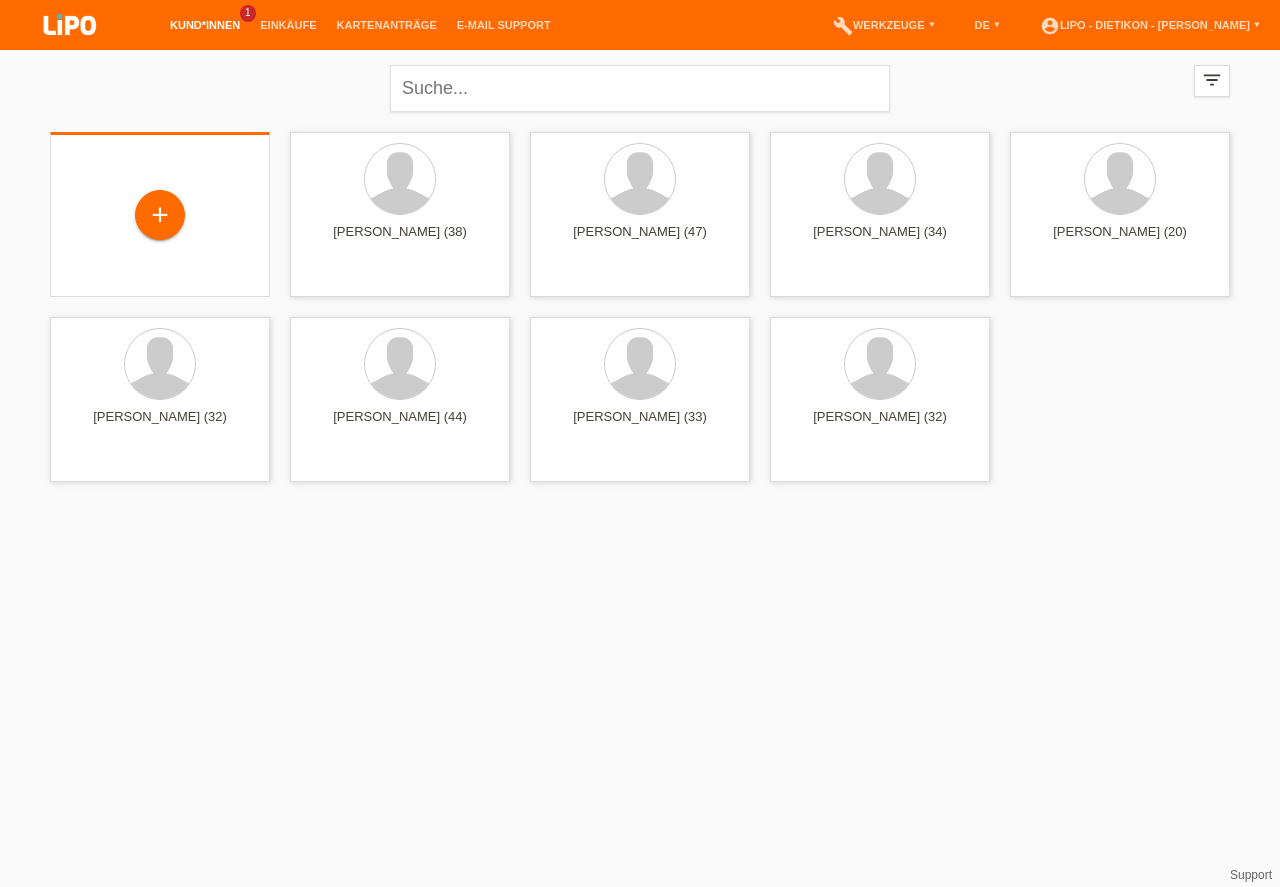 drag, startPoint x: 164, startPoint y: 225, endPoint x: 269, endPoint y: 251, distance: 108.17116 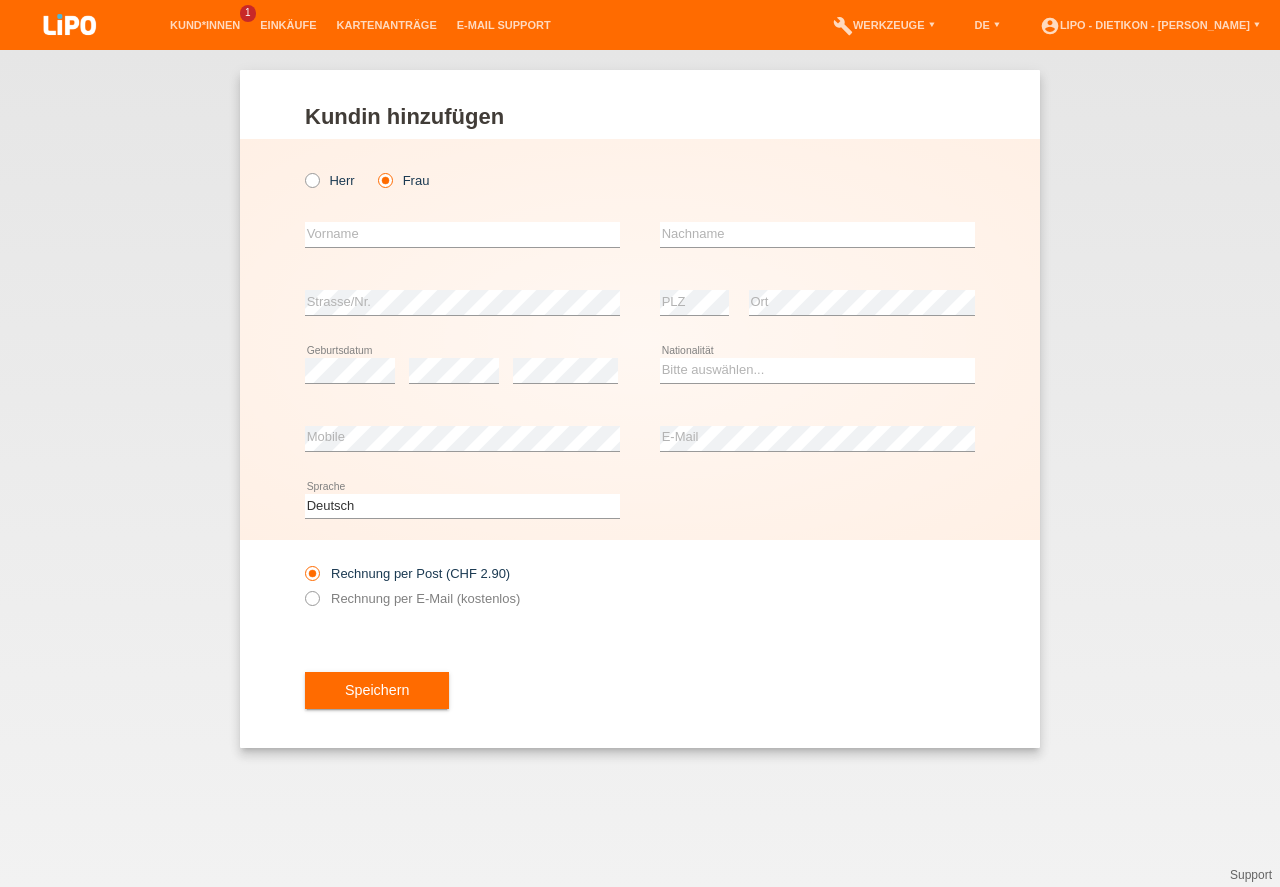 scroll, scrollTop: 0, scrollLeft: 0, axis: both 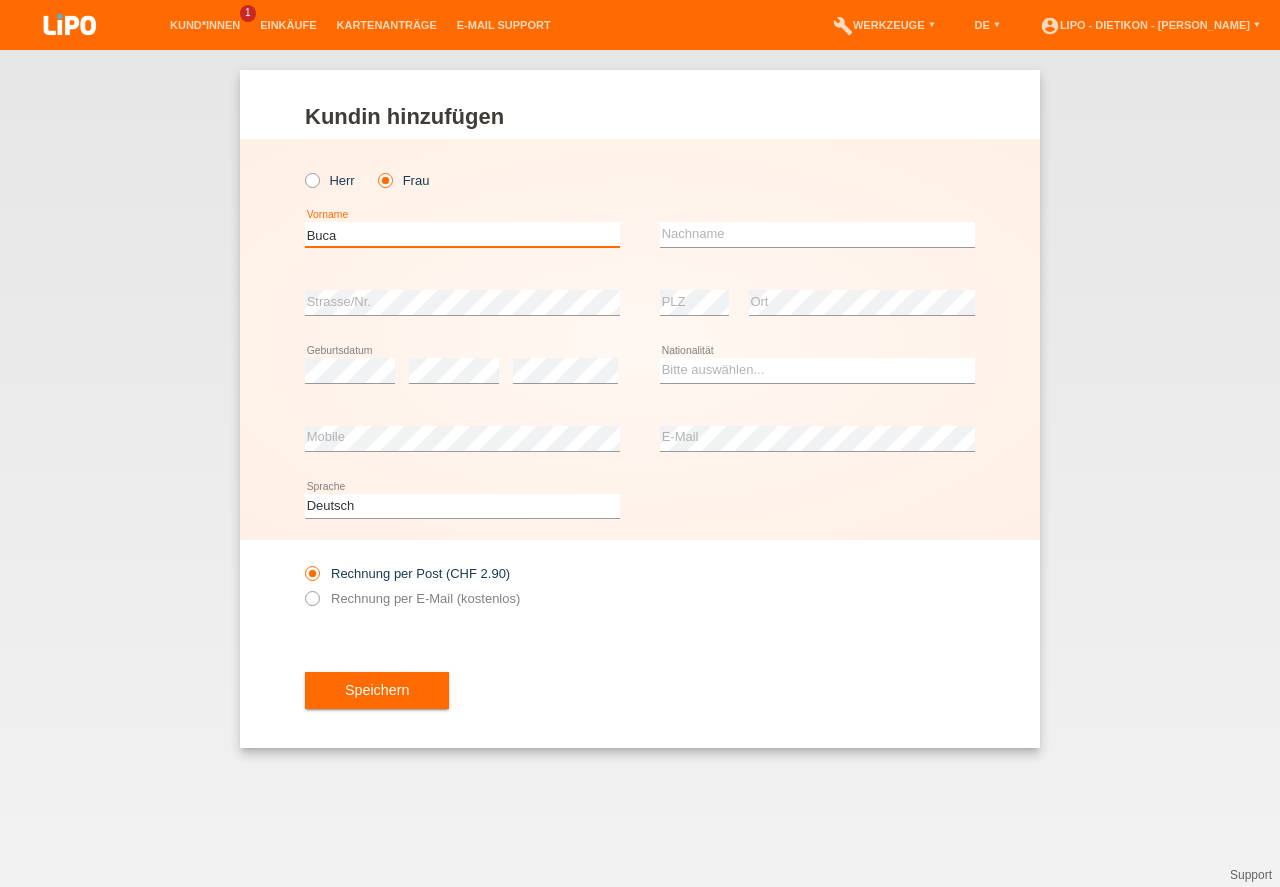 drag, startPoint x: 531, startPoint y: 226, endPoint x: 375, endPoint y: 227, distance: 156.0032 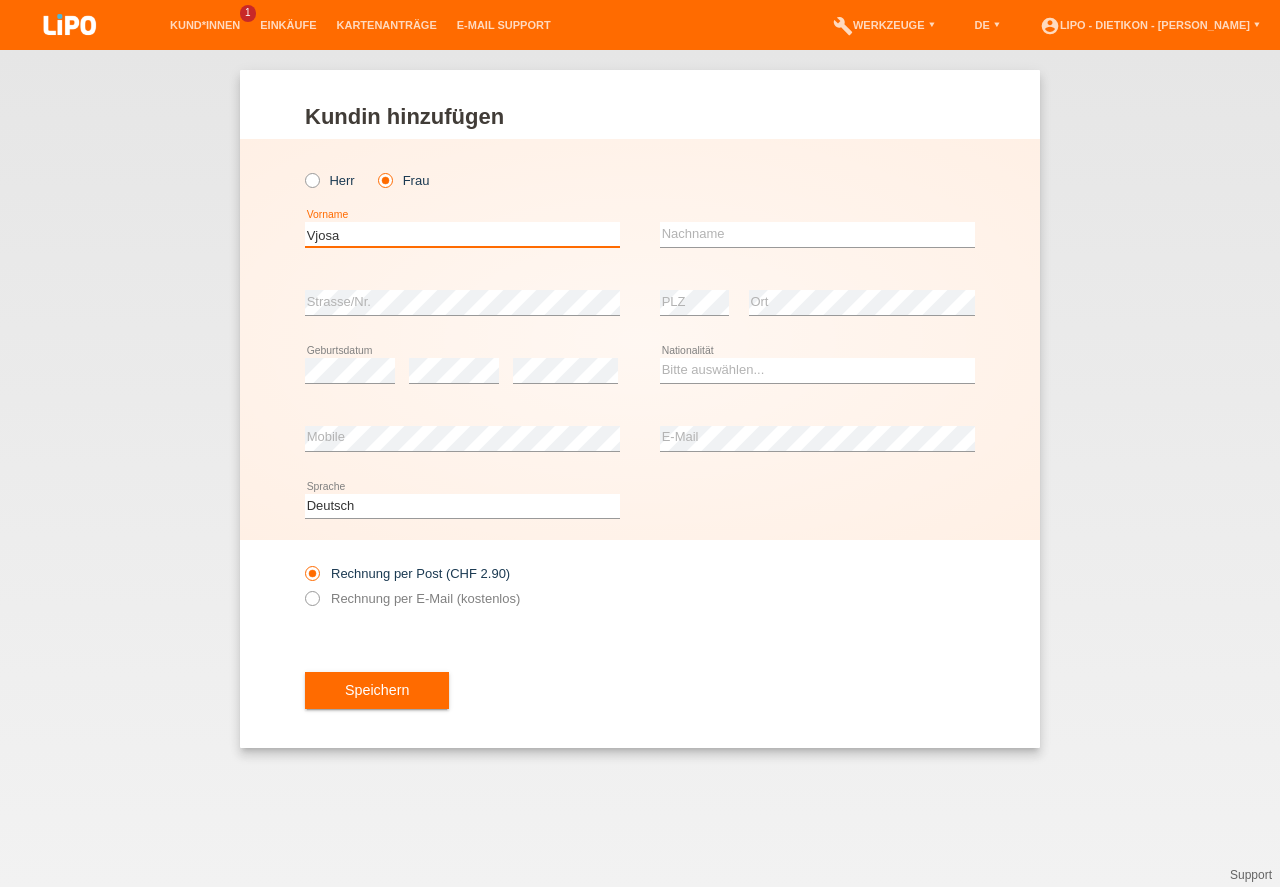 type on "Vjosa" 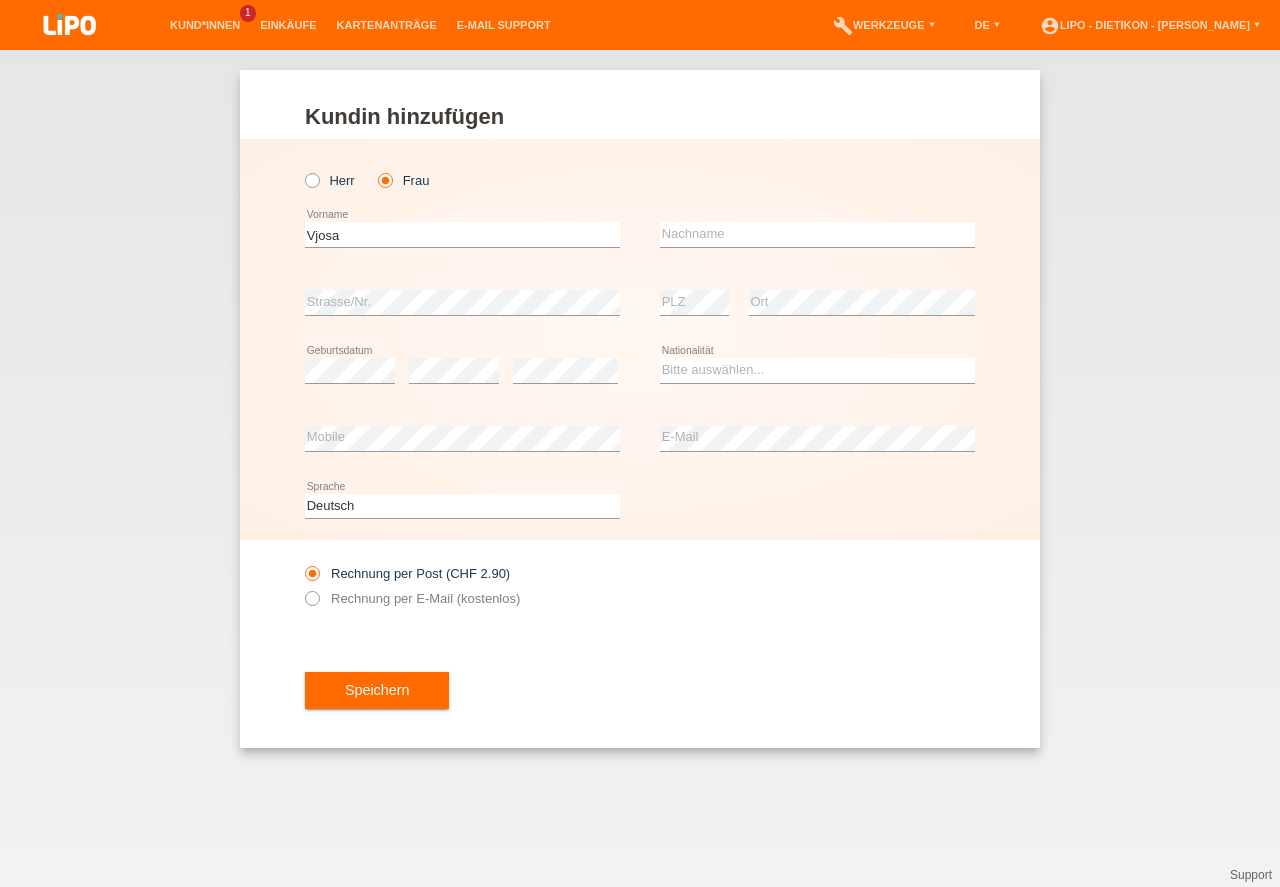 click on "error
Nachname" at bounding box center [817, 235] 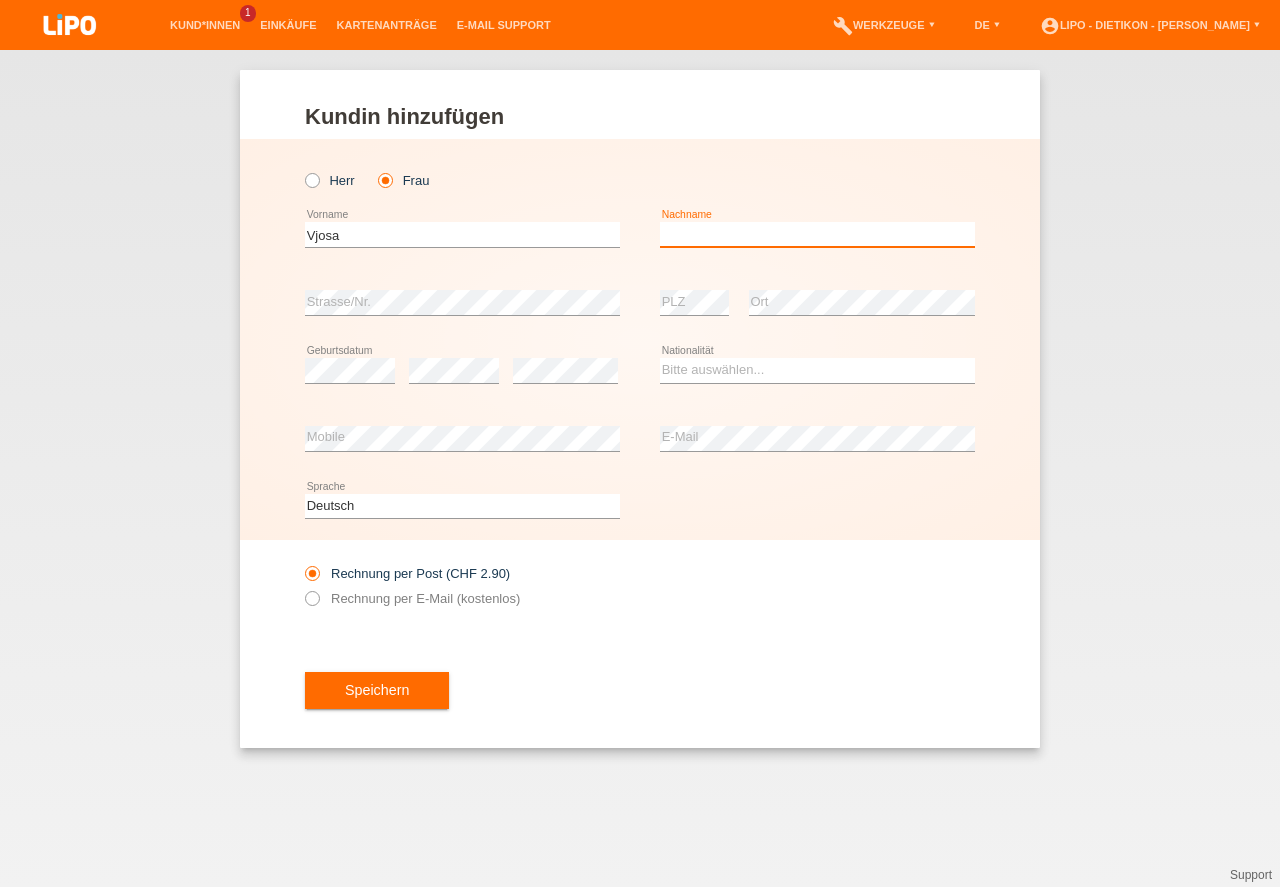 click at bounding box center [817, 234] 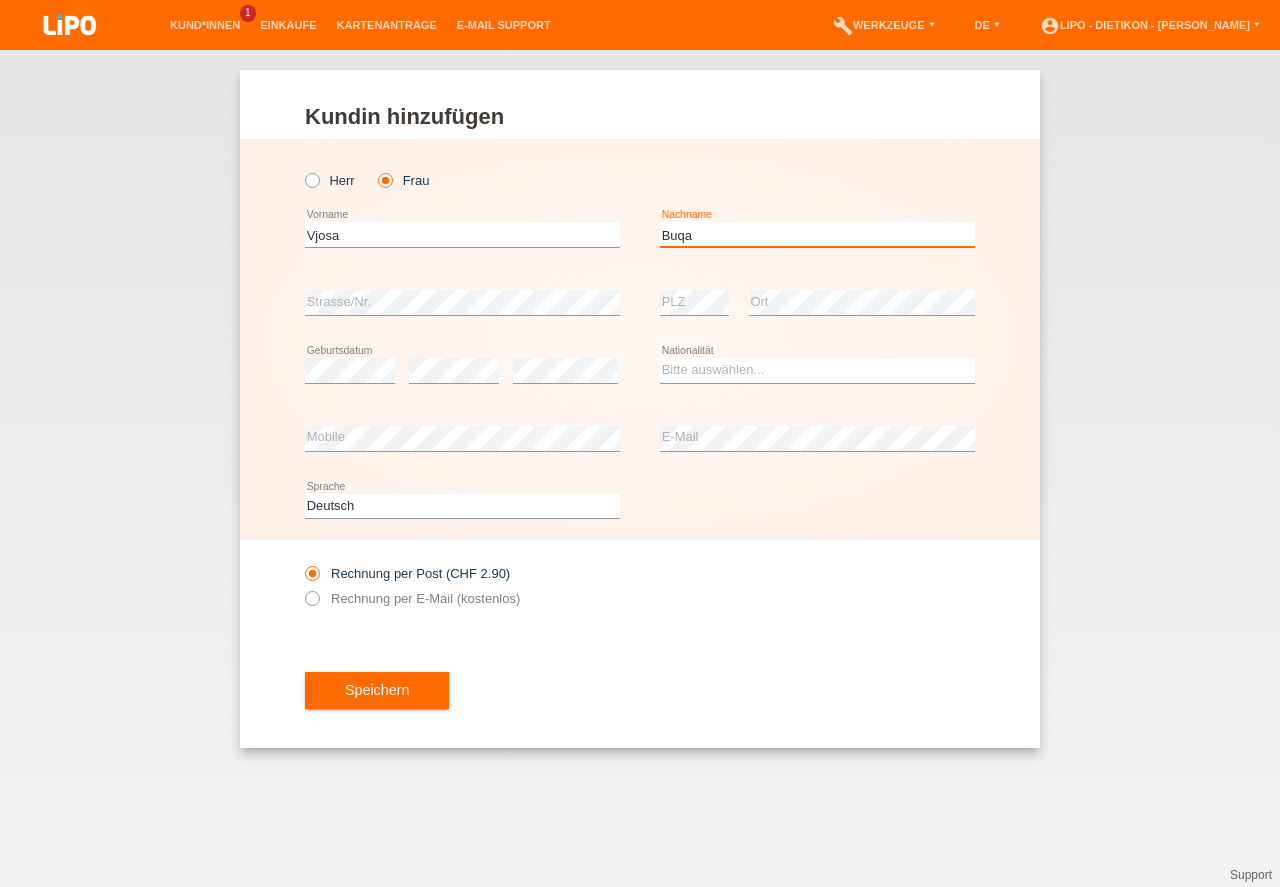 type on "Buqa" 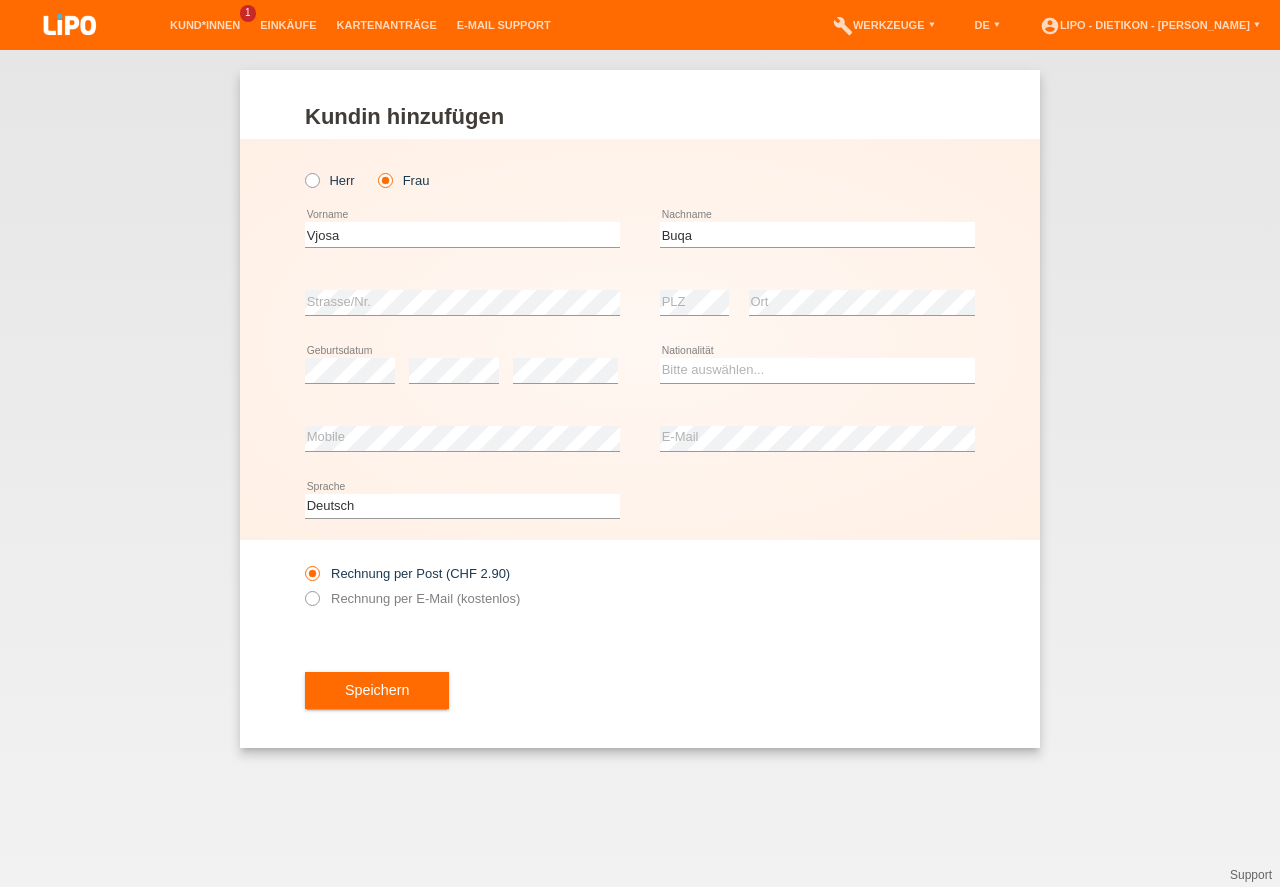 click on "error
Strasse/Nr." at bounding box center [462, 303] 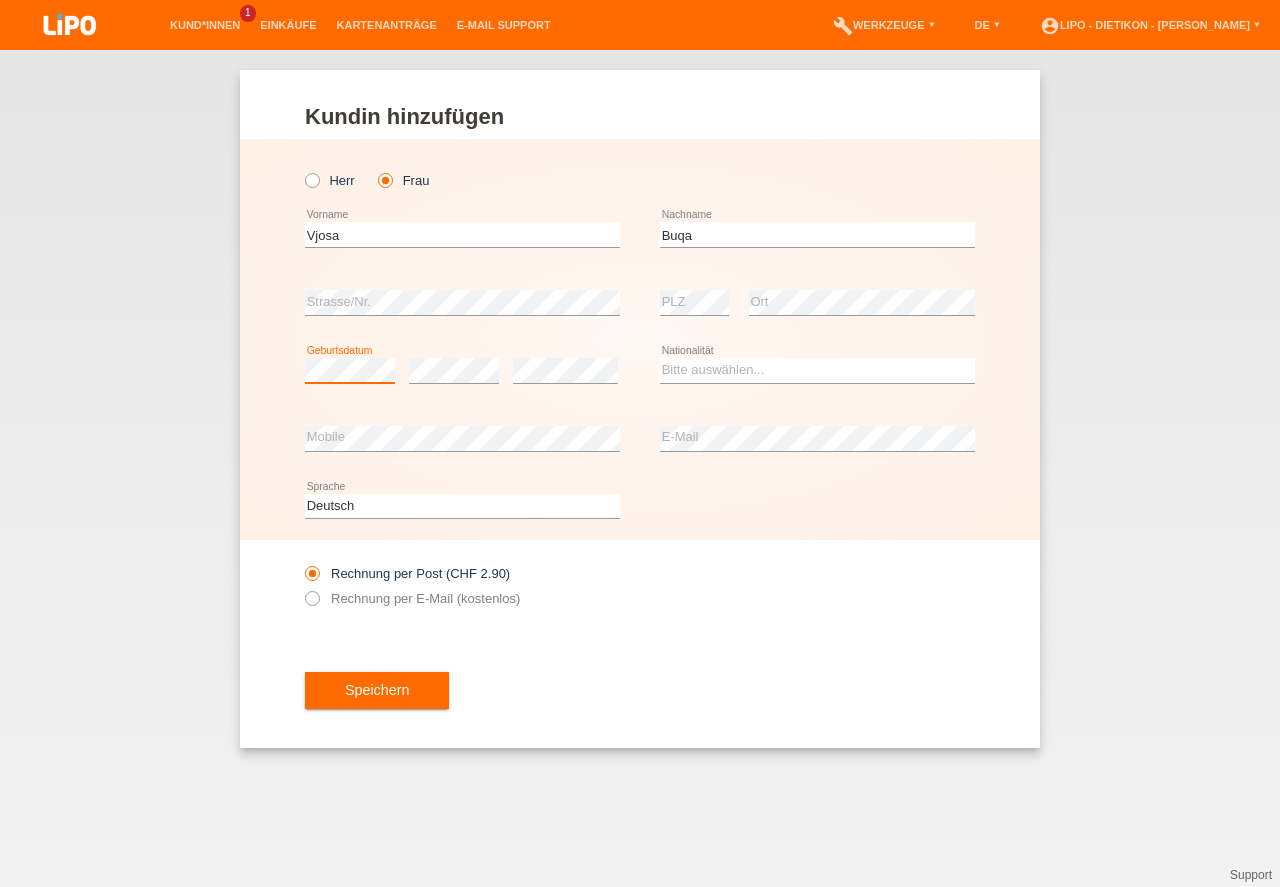 scroll, scrollTop: 0, scrollLeft: 0, axis: both 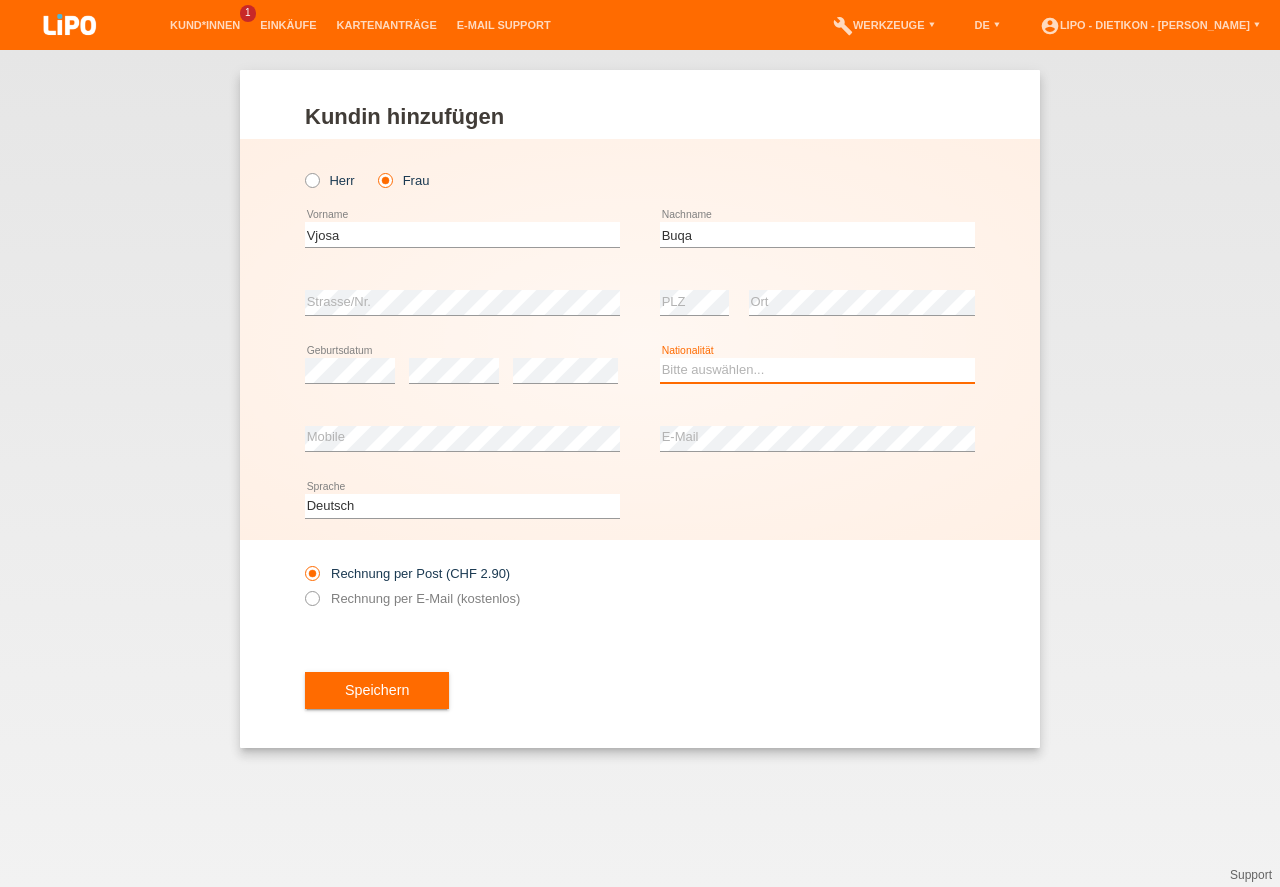click on "Bitte auswählen...
Schweiz
Deutschland
Liechtenstein
Österreich
------------
Afghanistan
Ägypten
Åland
Albanien
Algerien" at bounding box center [817, 370] 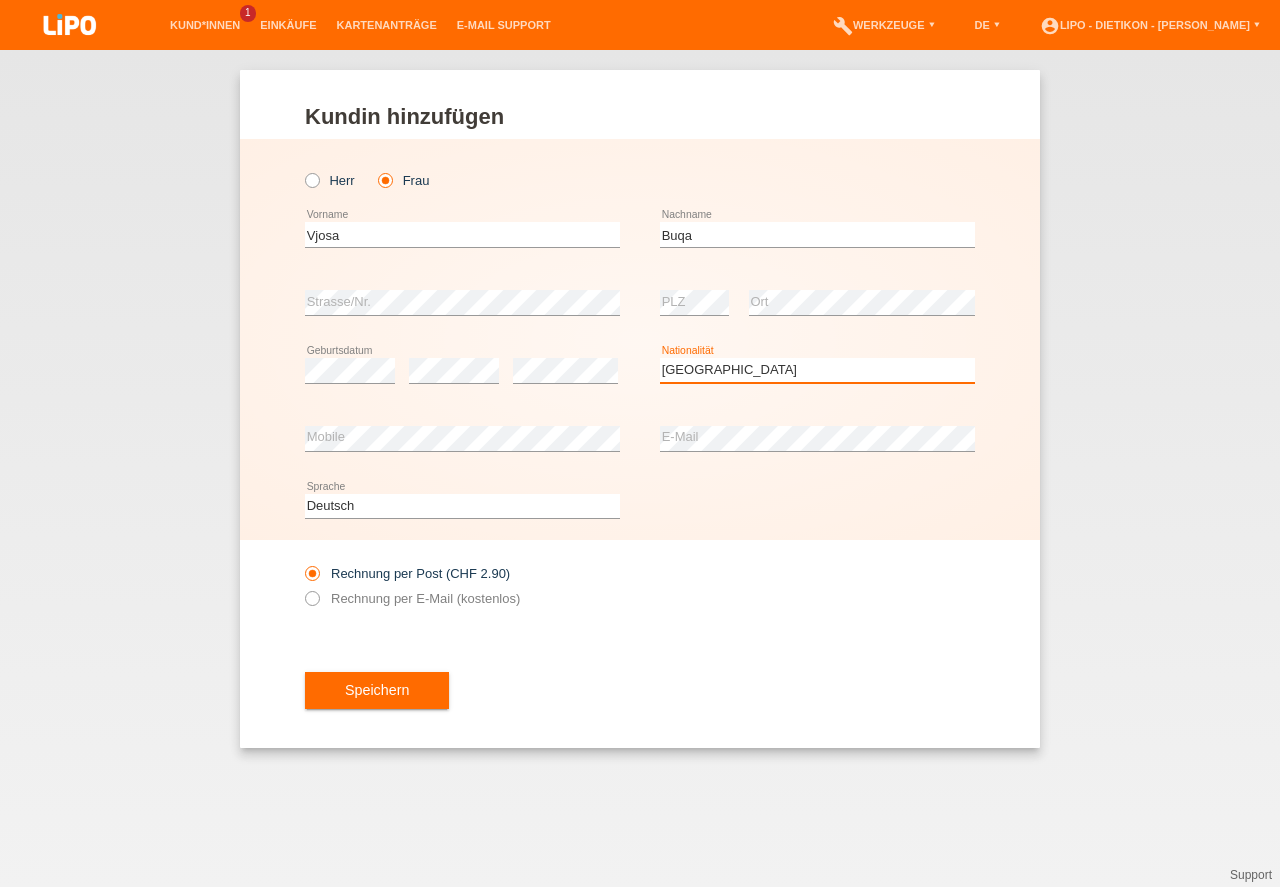 scroll, scrollTop: 0, scrollLeft: 0, axis: both 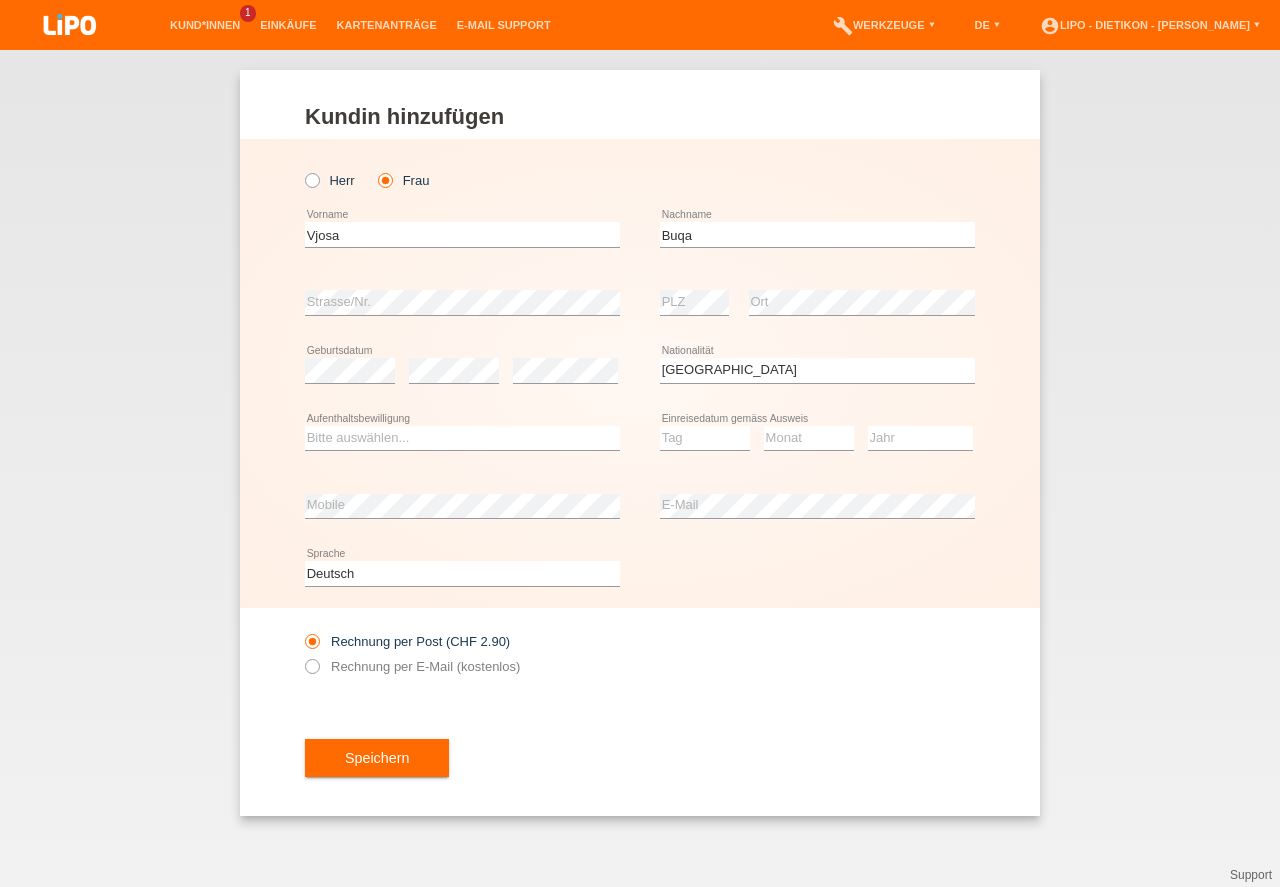 click on "Bitte auswählen...
C
B
B - Flüchtlingsstatus
Andere
error
Aufenthaltsbewilligung" at bounding box center [462, 439] 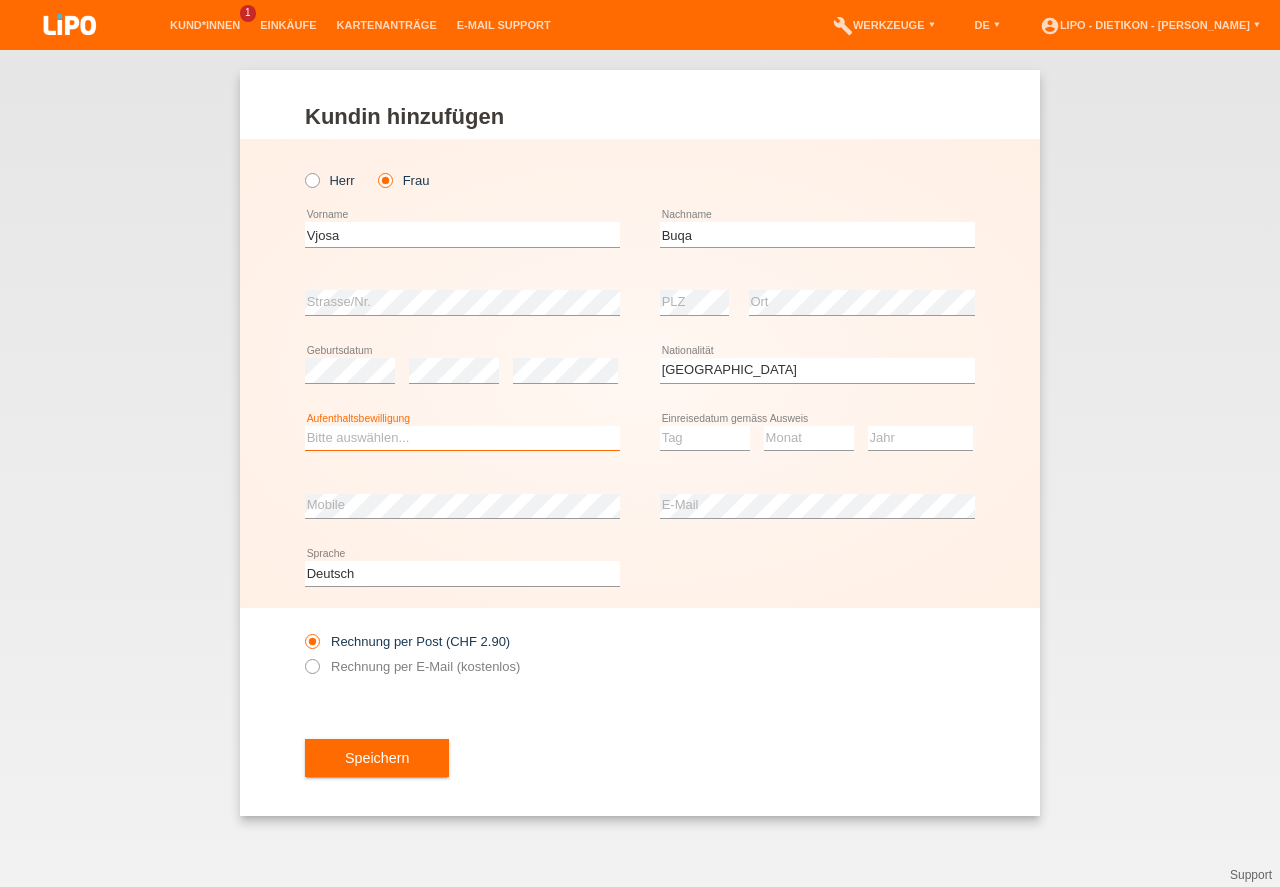 click on "Bitte auswählen...
C
B
B - Flüchtlingsstatus
Andere" at bounding box center (462, 438) 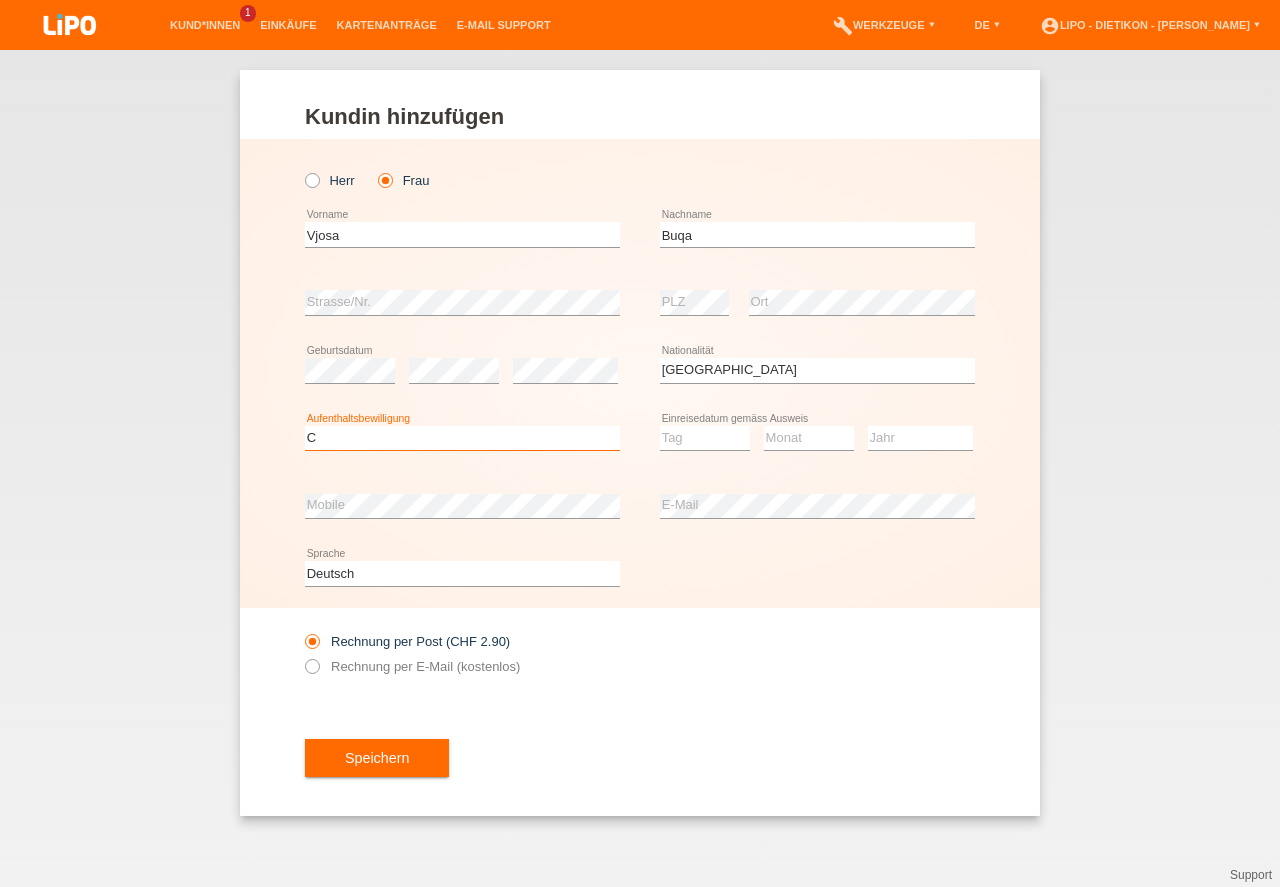 click on "C" at bounding box center (0, 0) 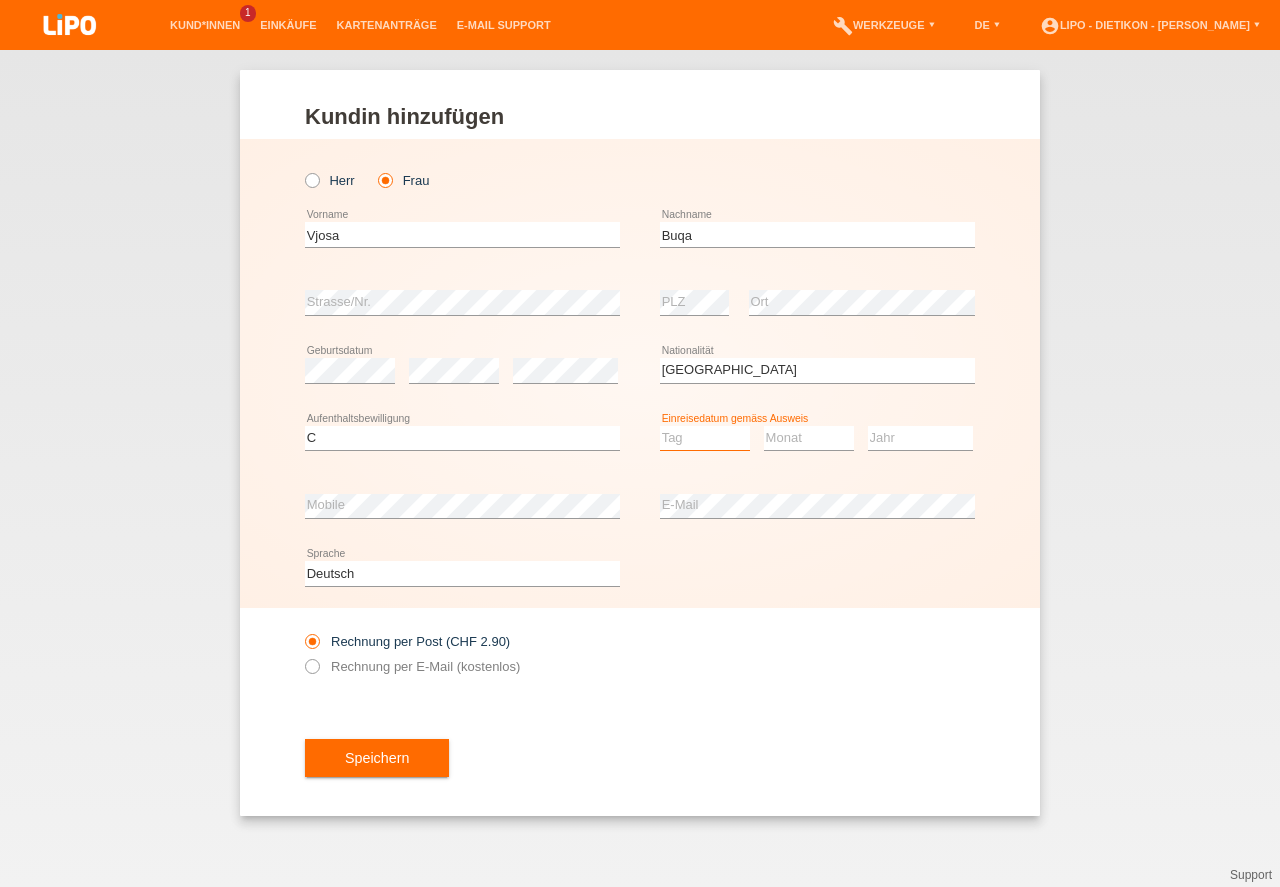 click on "Tag
01
02
03
04
05
06
07
08
09
10 11" at bounding box center [705, 438] 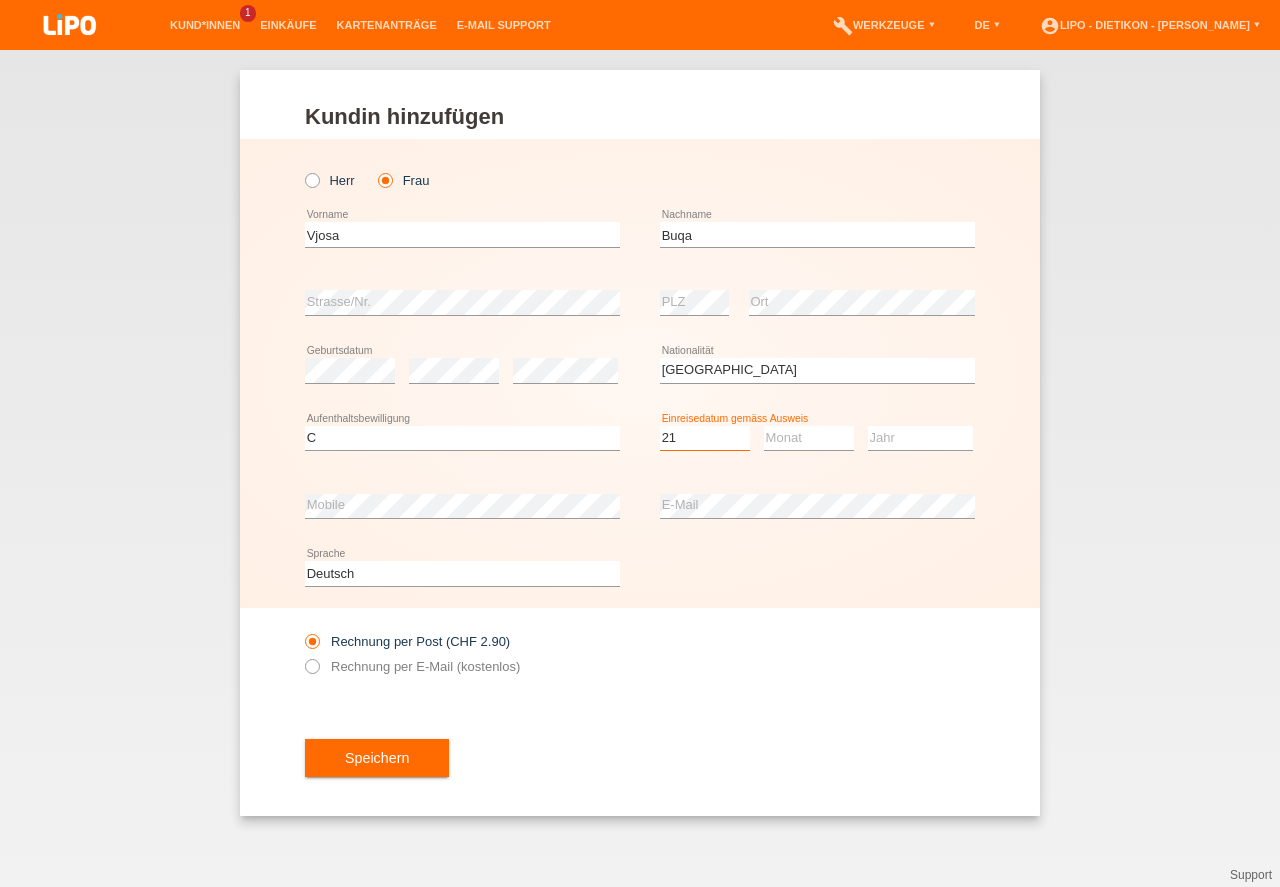 scroll, scrollTop: 0, scrollLeft: 0, axis: both 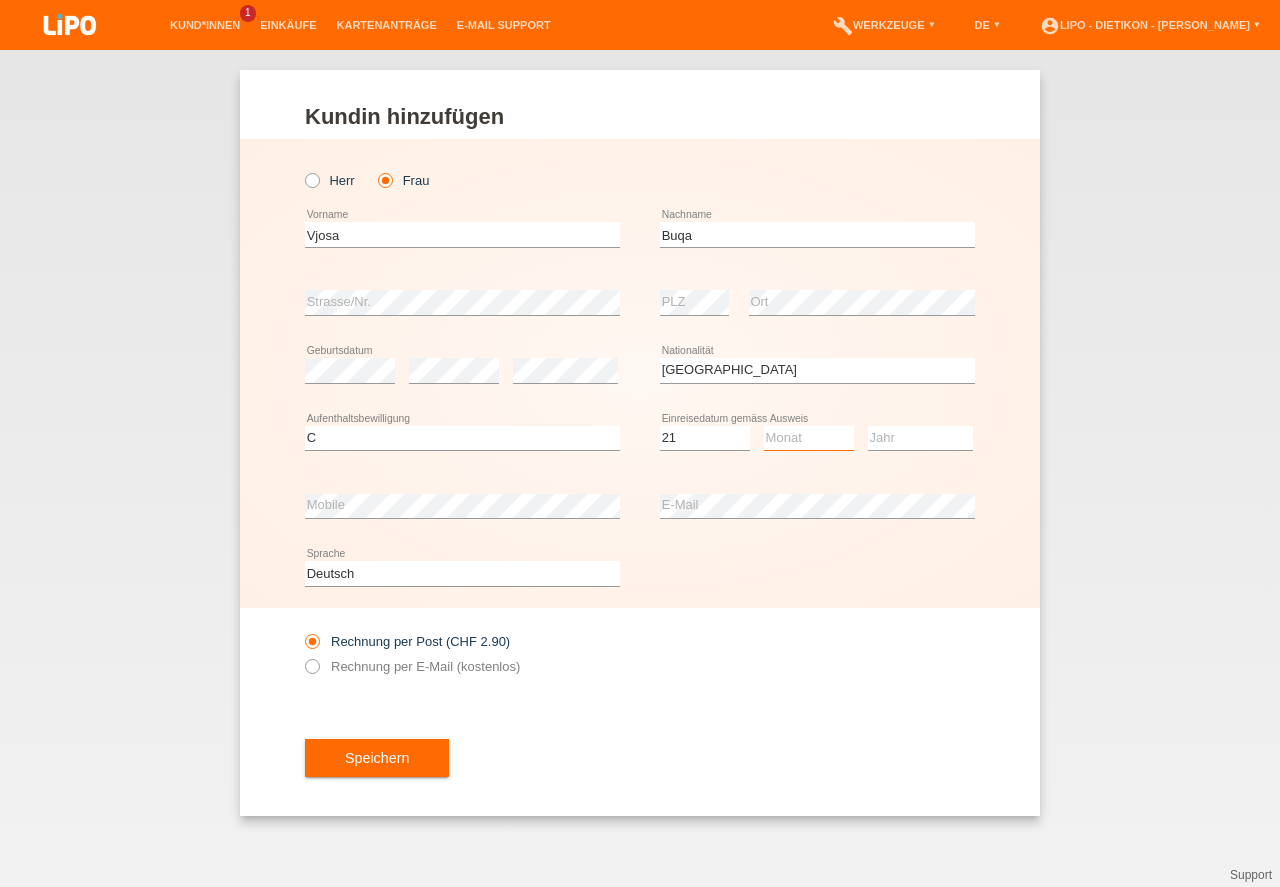 click on "Monat
01
02
03
04
05
06
07
08
09
10 11" at bounding box center (809, 438) 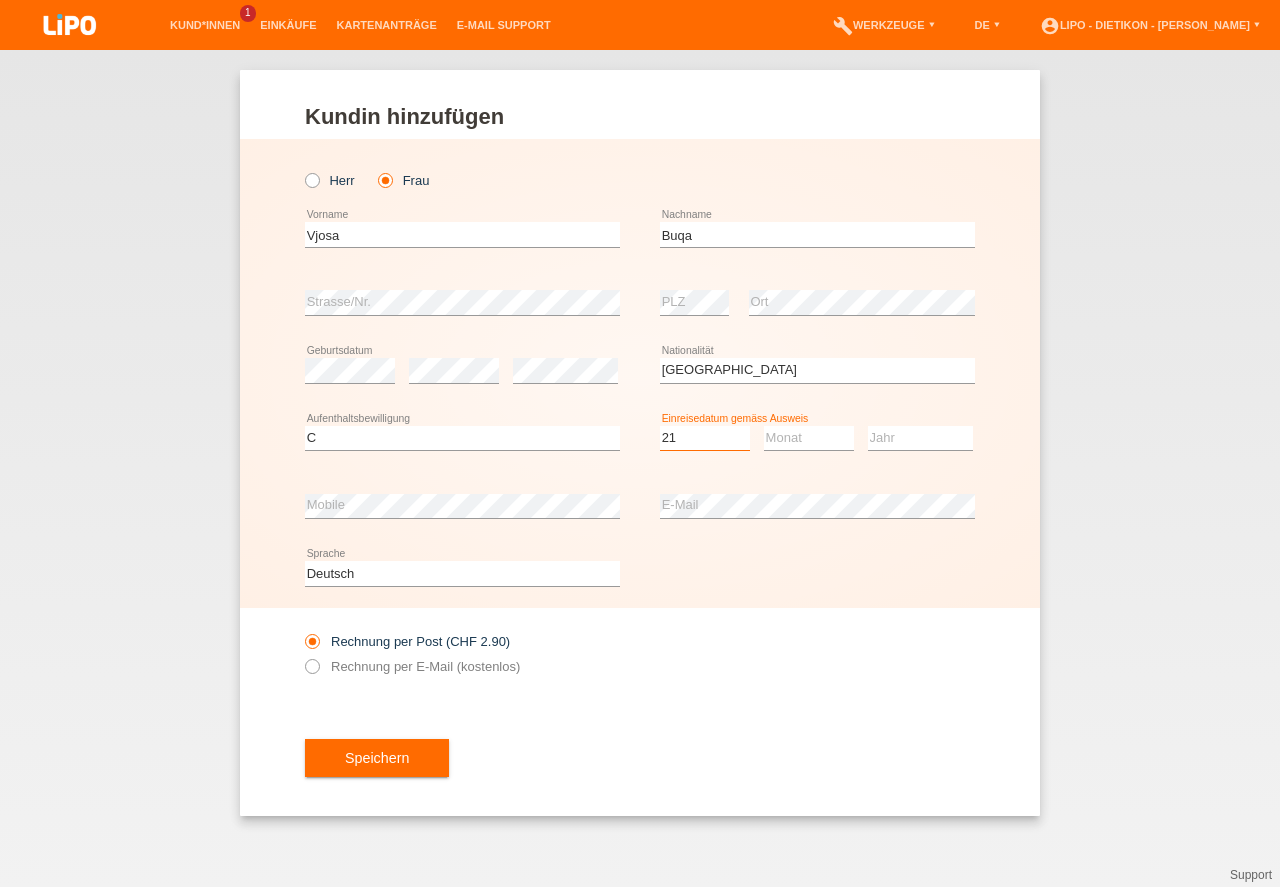 click on "01" at bounding box center (0, 0) 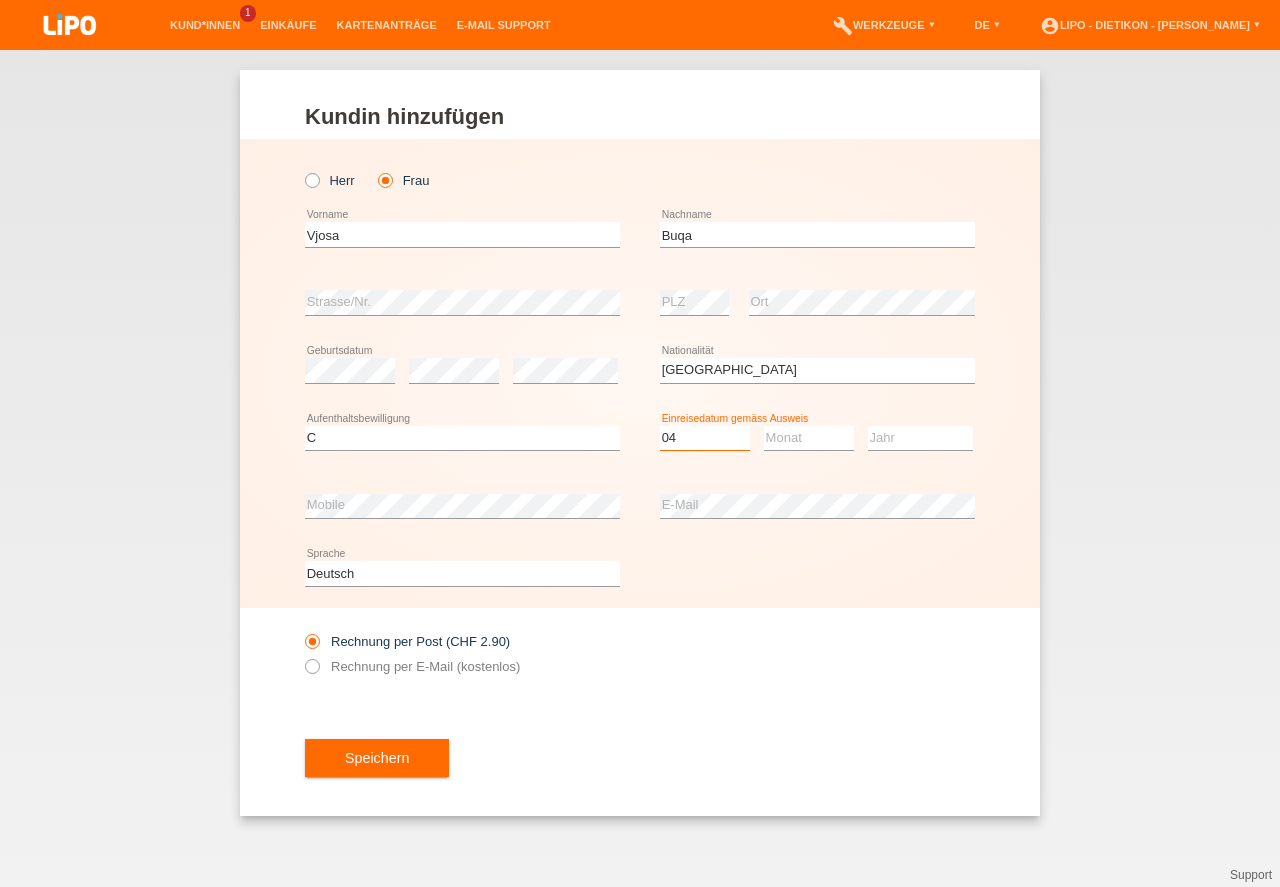 click on "04" at bounding box center (0, 0) 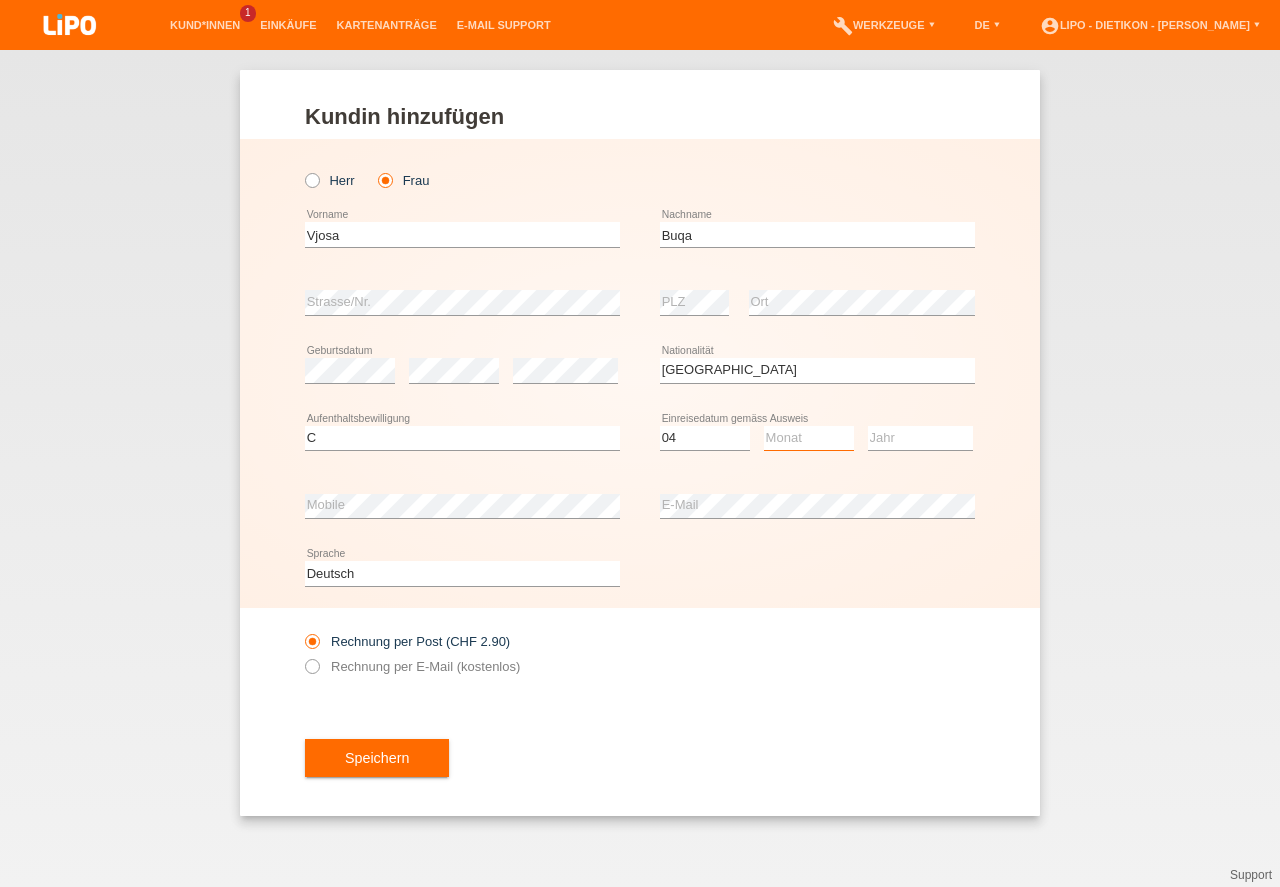 click on "Monat
01
02
03
04
05
06
07
08
09
10 11" at bounding box center (809, 438) 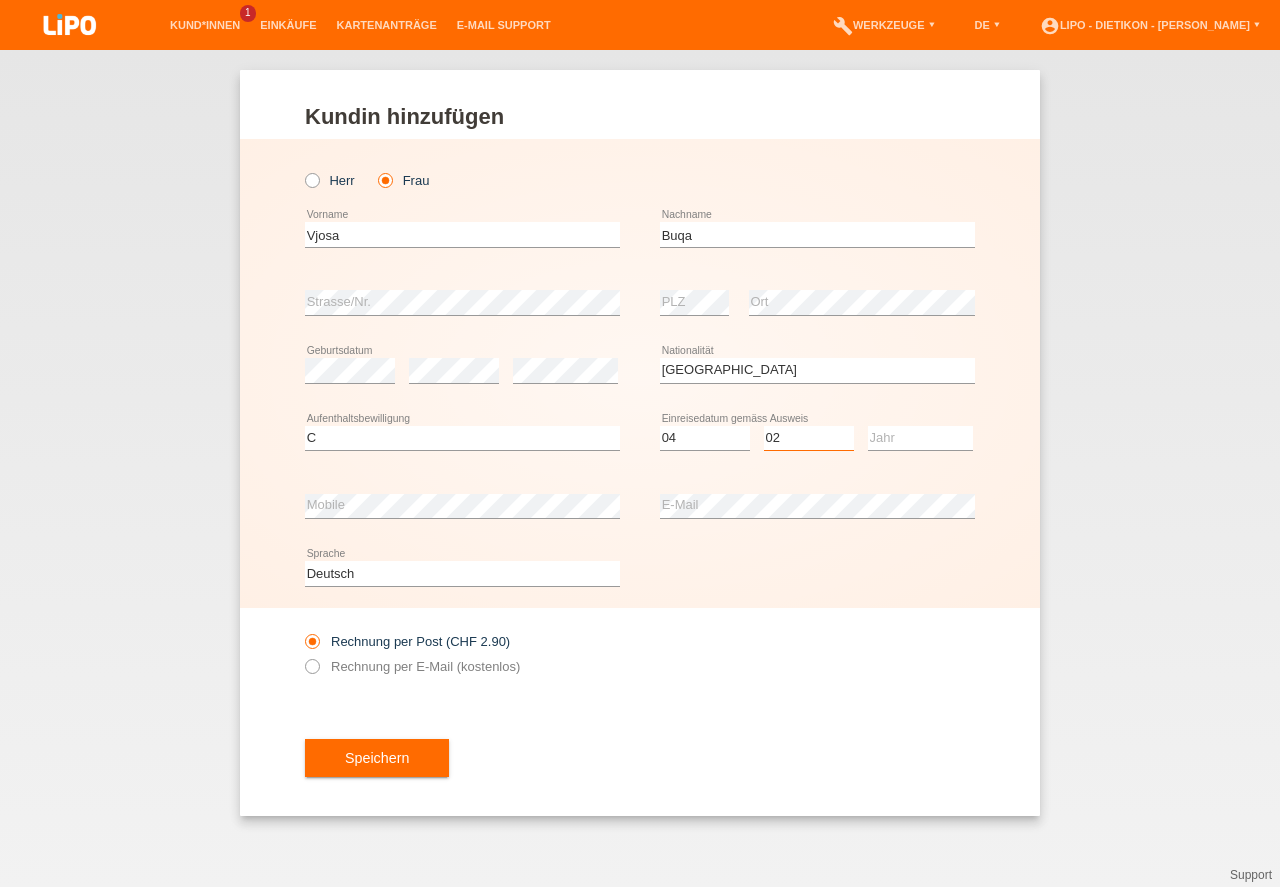 click on "02" at bounding box center [0, 0] 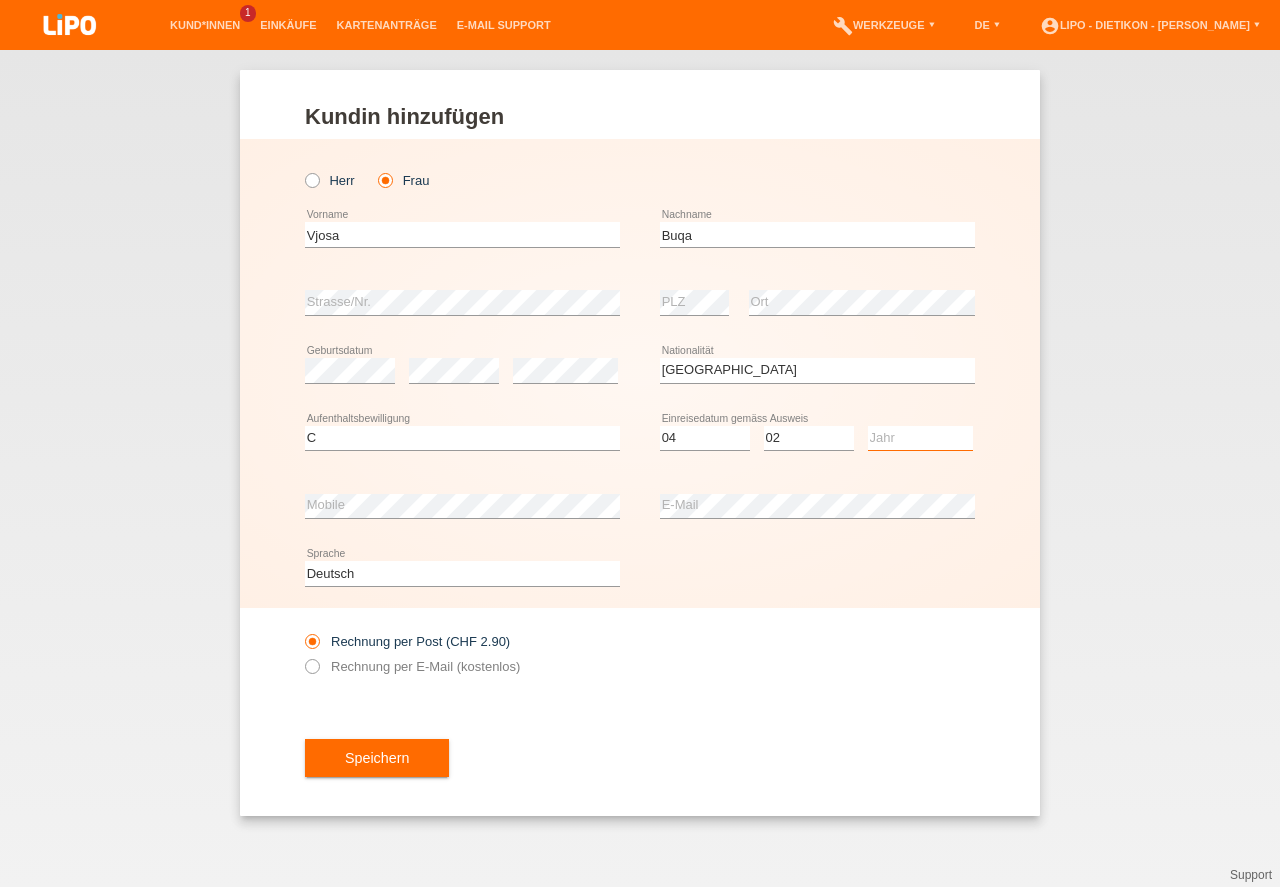 click on "Jahr
2025
2024
2023
2022
2021
2020
2019
2018
2017 2016 2015 2014 2013 2012 2011 2010 2009 2008 2007 2006 2005 2004 2003 2002 2001" at bounding box center (920, 438) 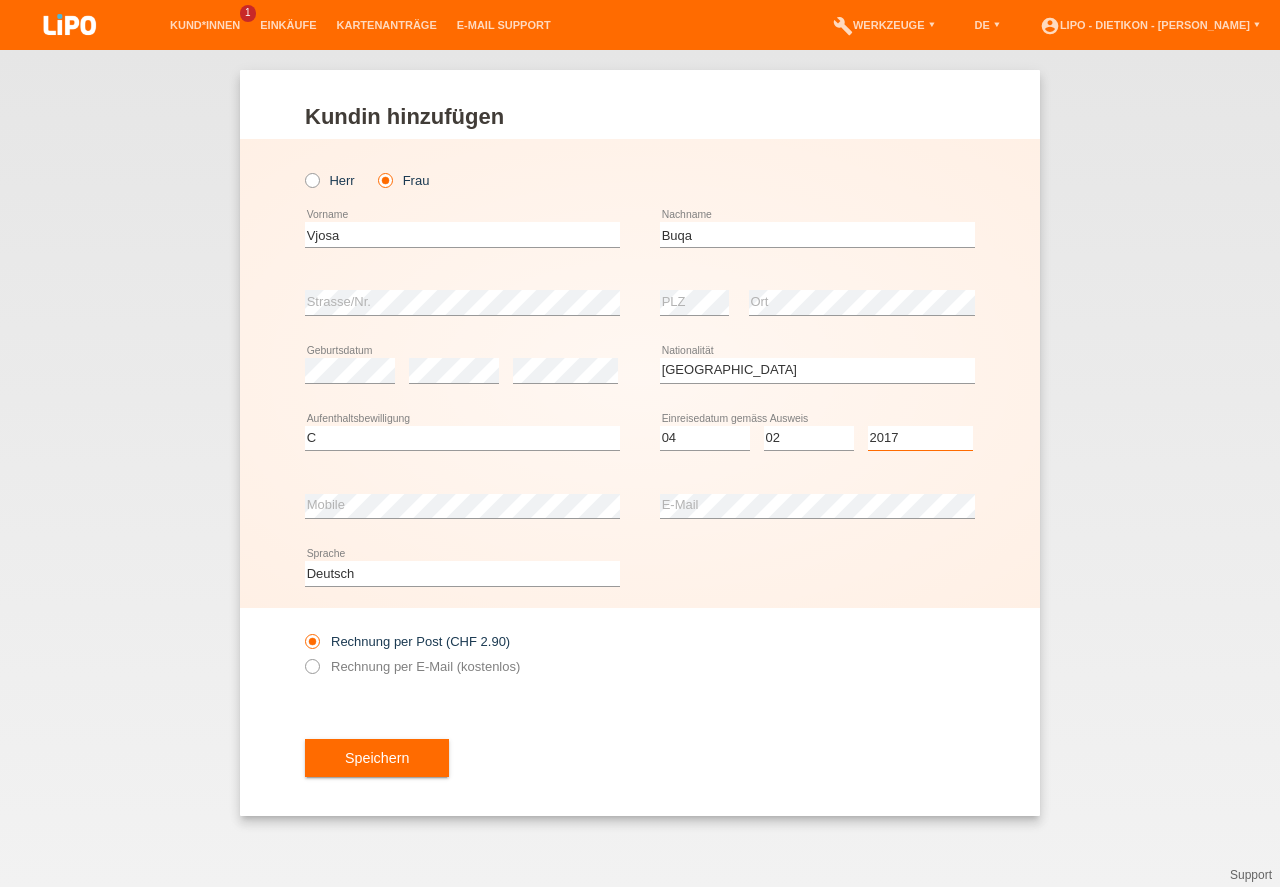 click on "2017" at bounding box center [0, 0] 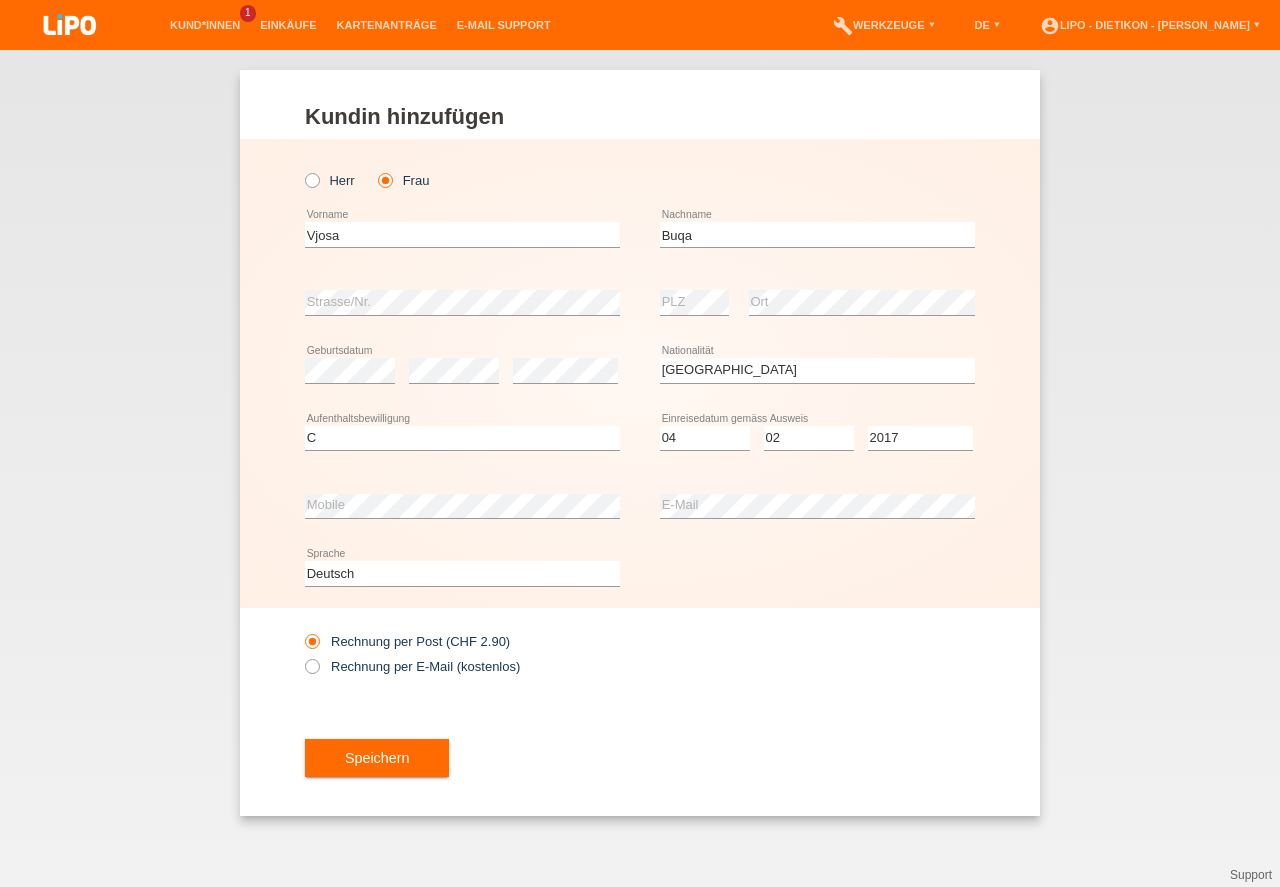 click on "Speichern" at bounding box center (640, 758) 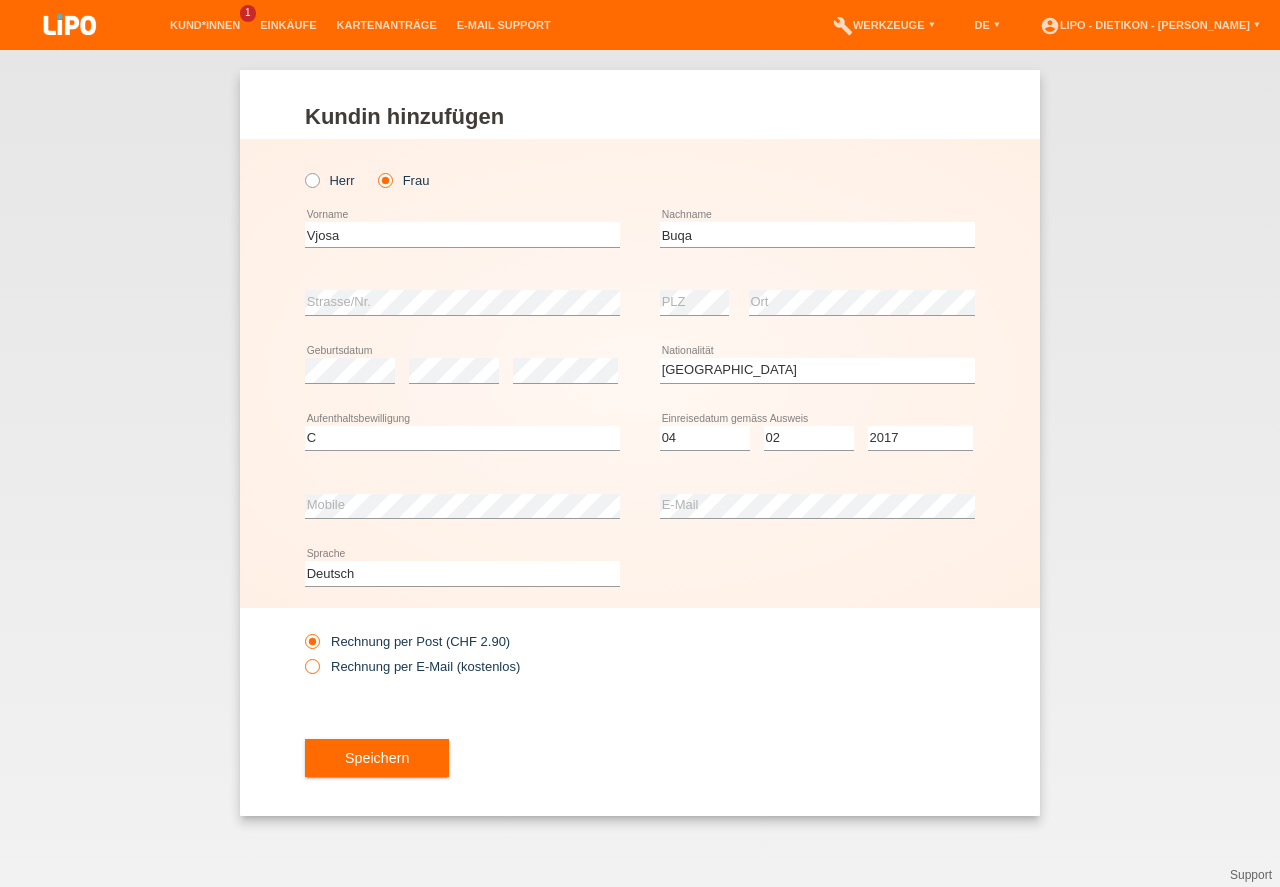 click on "Rechnung per E-Mail                                                                                            (kostenlos)" at bounding box center (412, 666) 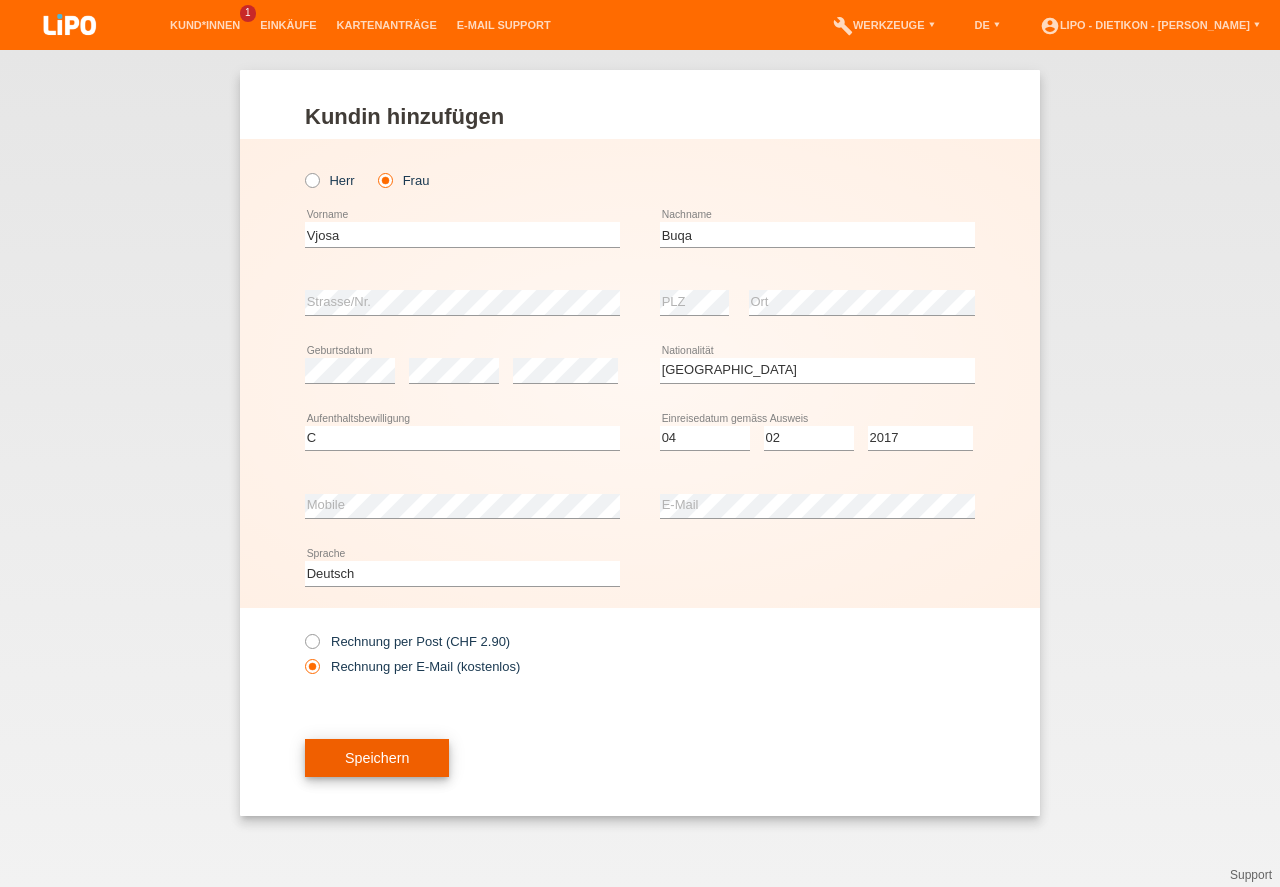click on "Speichern" at bounding box center [377, 758] 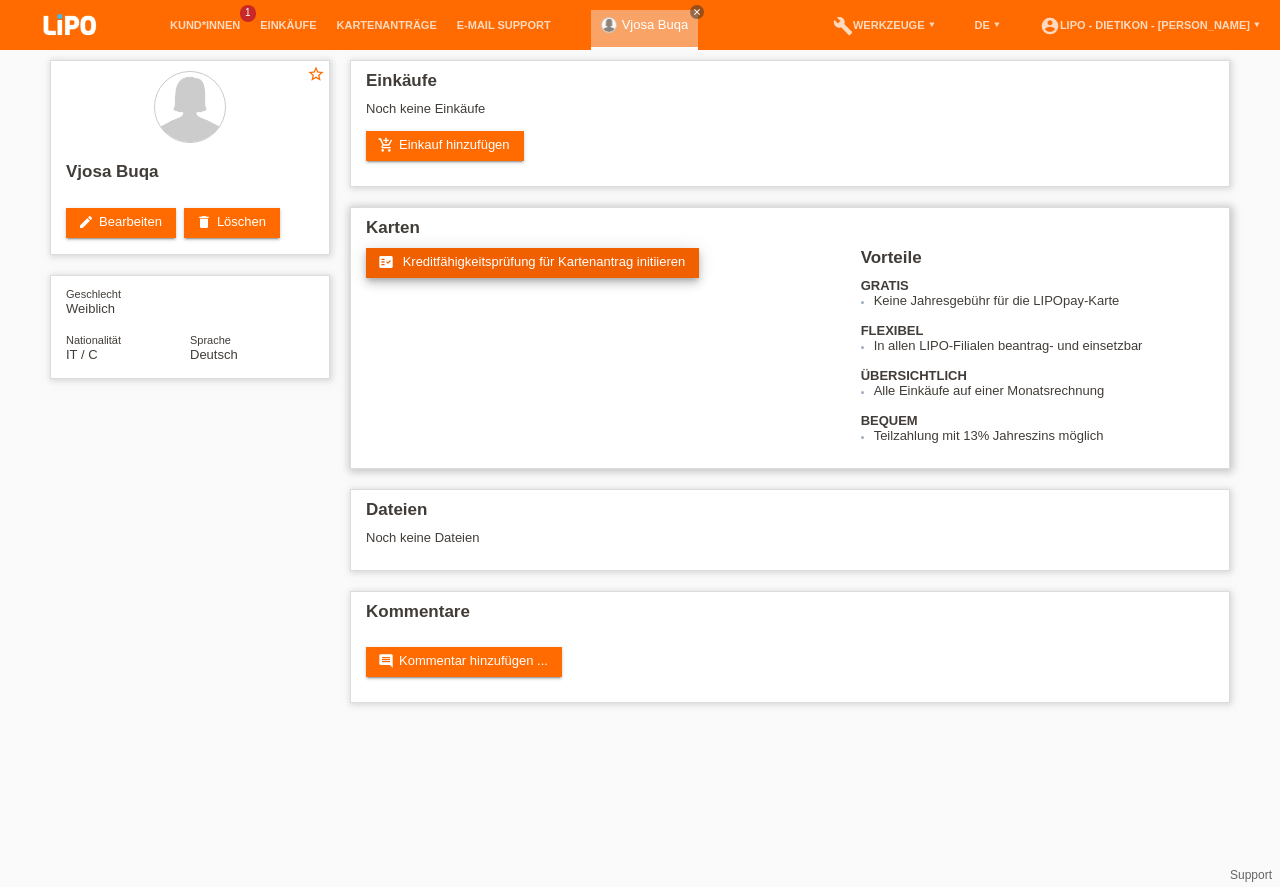 click on "fact_check
Kreditfähigkeitsprüfung für Kartenantrag initiieren" at bounding box center (532, 263) 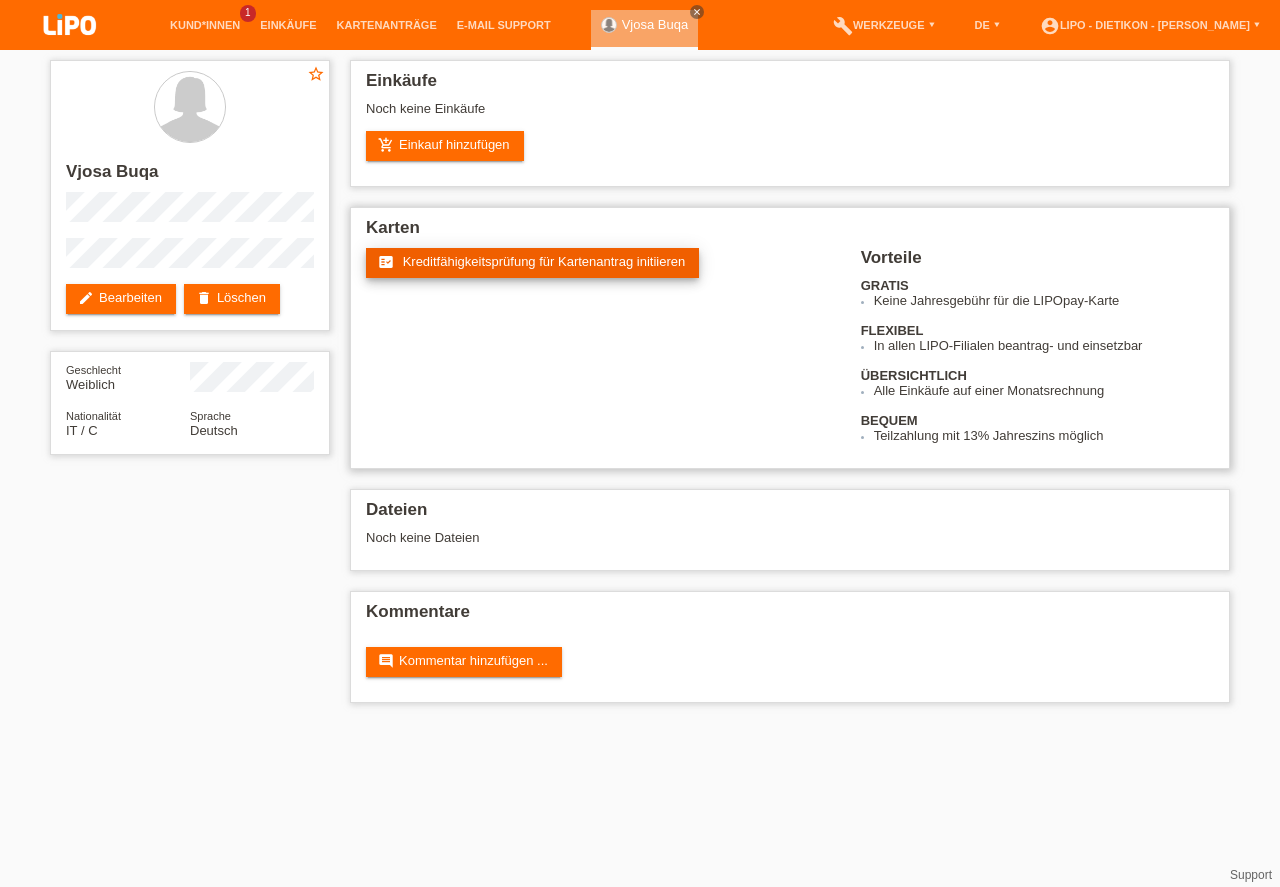 click on "fact_check
Kreditfähigkeitsprüfung für Kartenantrag initiieren" at bounding box center [532, 263] 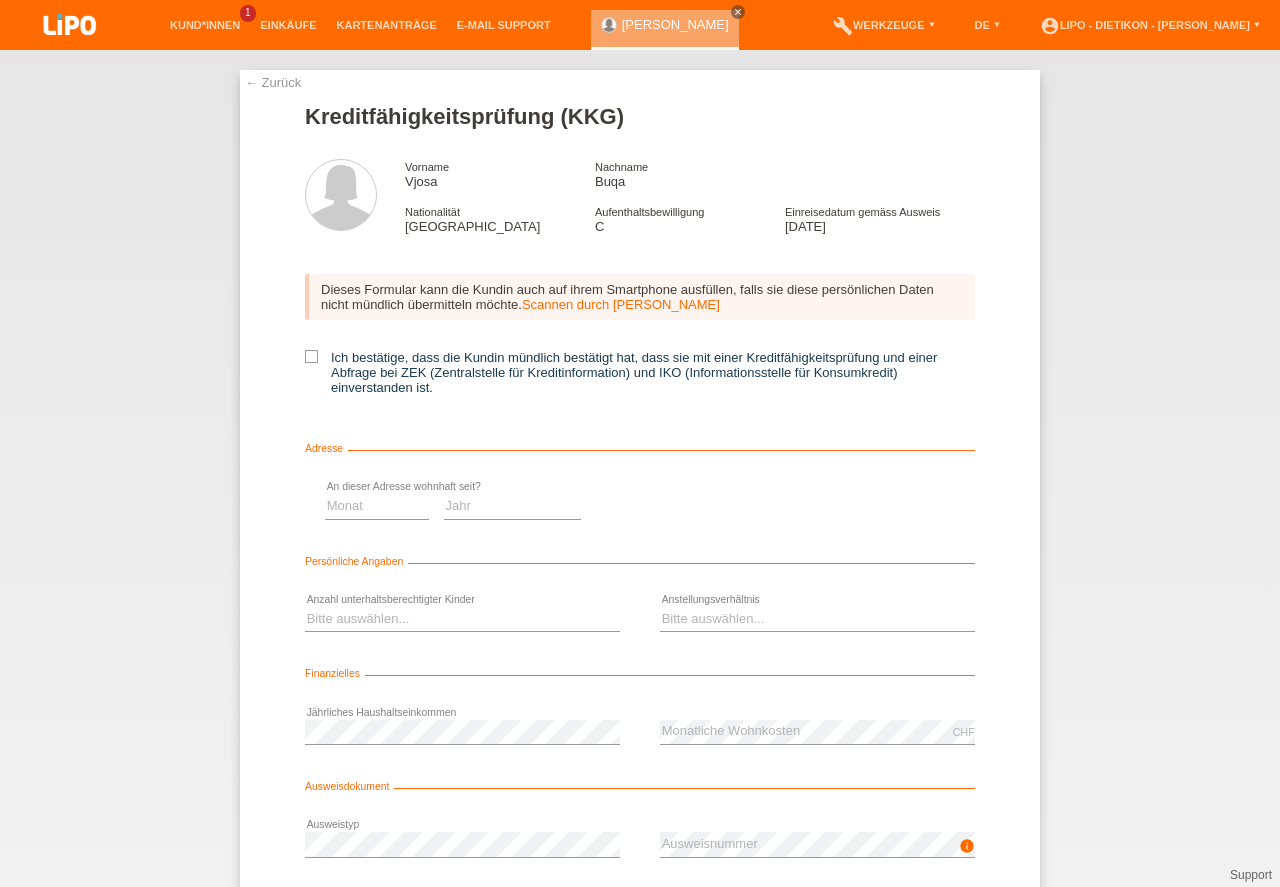 click on "Ich bestätige, dass die Kundin mündlich bestätigt hat, dass sie mit einer Kreditfähigkeitsprüfung und einer Abfrage bei ZEK (Zentralstelle für Kreditinformation) und IKO (Informationsstelle für Konsumkredit) einverstanden ist." at bounding box center (640, 372) 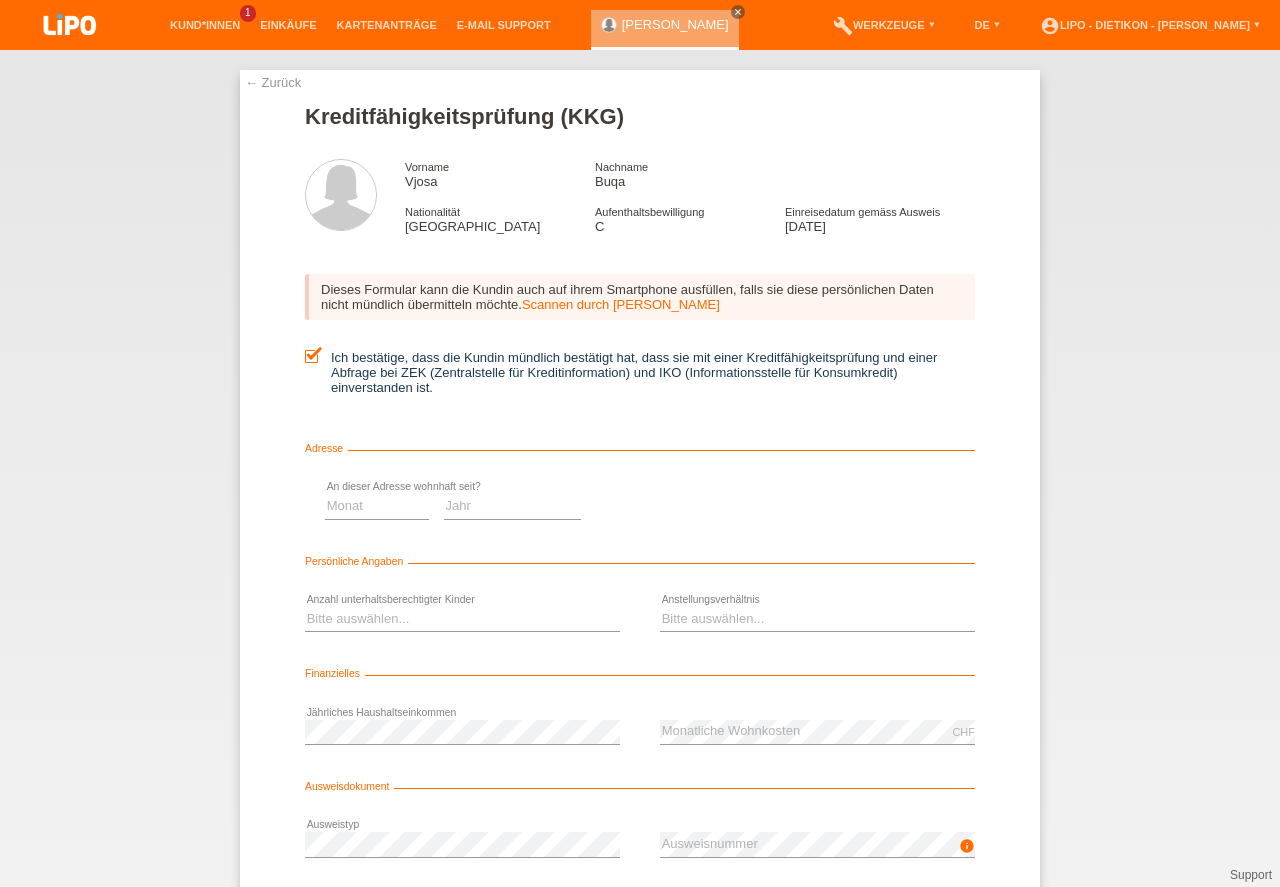 scroll, scrollTop: 0, scrollLeft: 0, axis: both 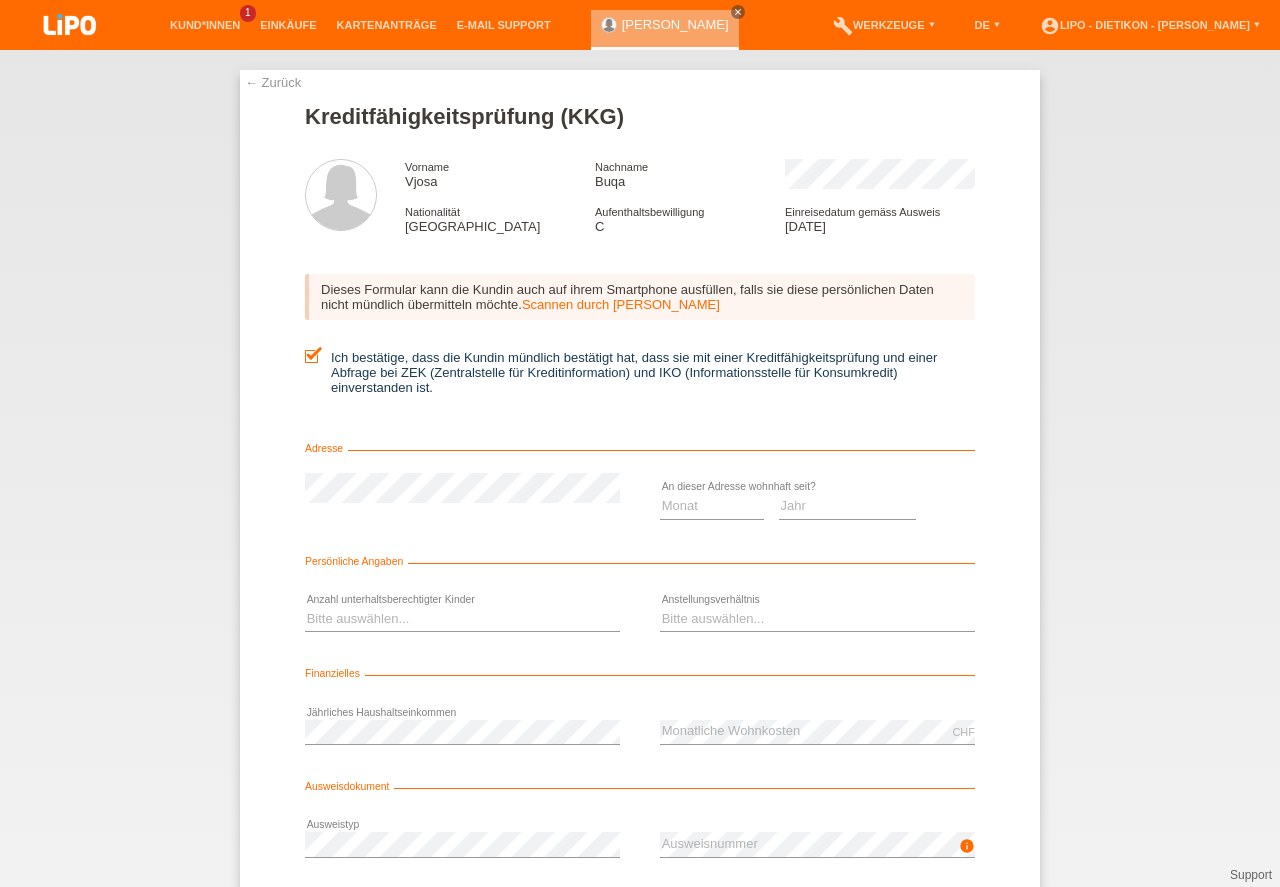 drag, startPoint x: 539, startPoint y: 423, endPoint x: 758, endPoint y: 592, distance: 276.6261 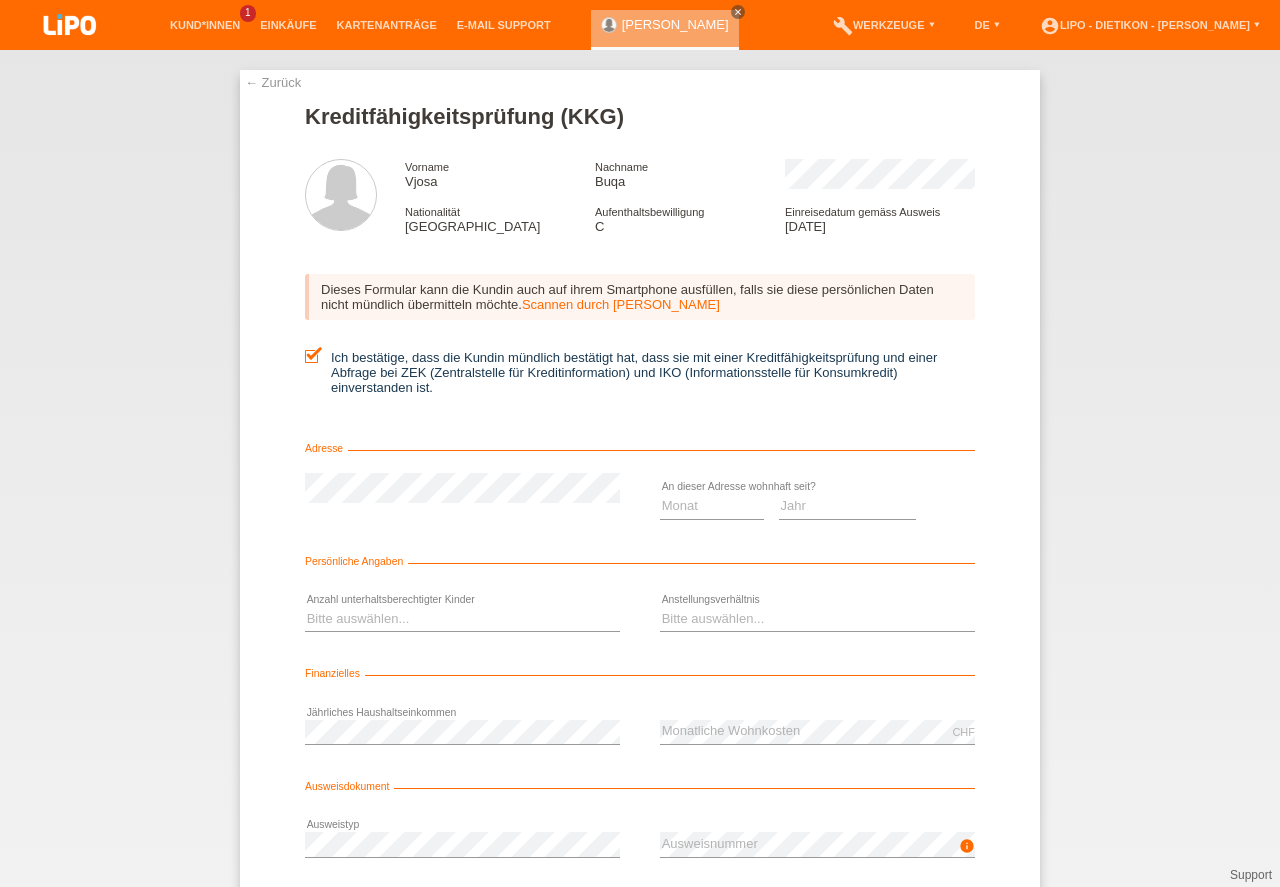 click on "Dieses Formular kann die Kundin auch auf ihrem Smartphone ausfüllen, falls sie diese persönlichen Daten nicht mündlich übermitteln möchte.  Scannen durch Kundin
Ich bestätige, dass die Kundin mündlich bestätigt hat, dass sie mit einer Kreditfähigkeitsprüfung und einer Abfrage bei ZEK (Zentralstelle für Kreditinformation) und IKO (Informationsstelle für Konsumkredit) einverstanden ist." at bounding box center [640, 341] 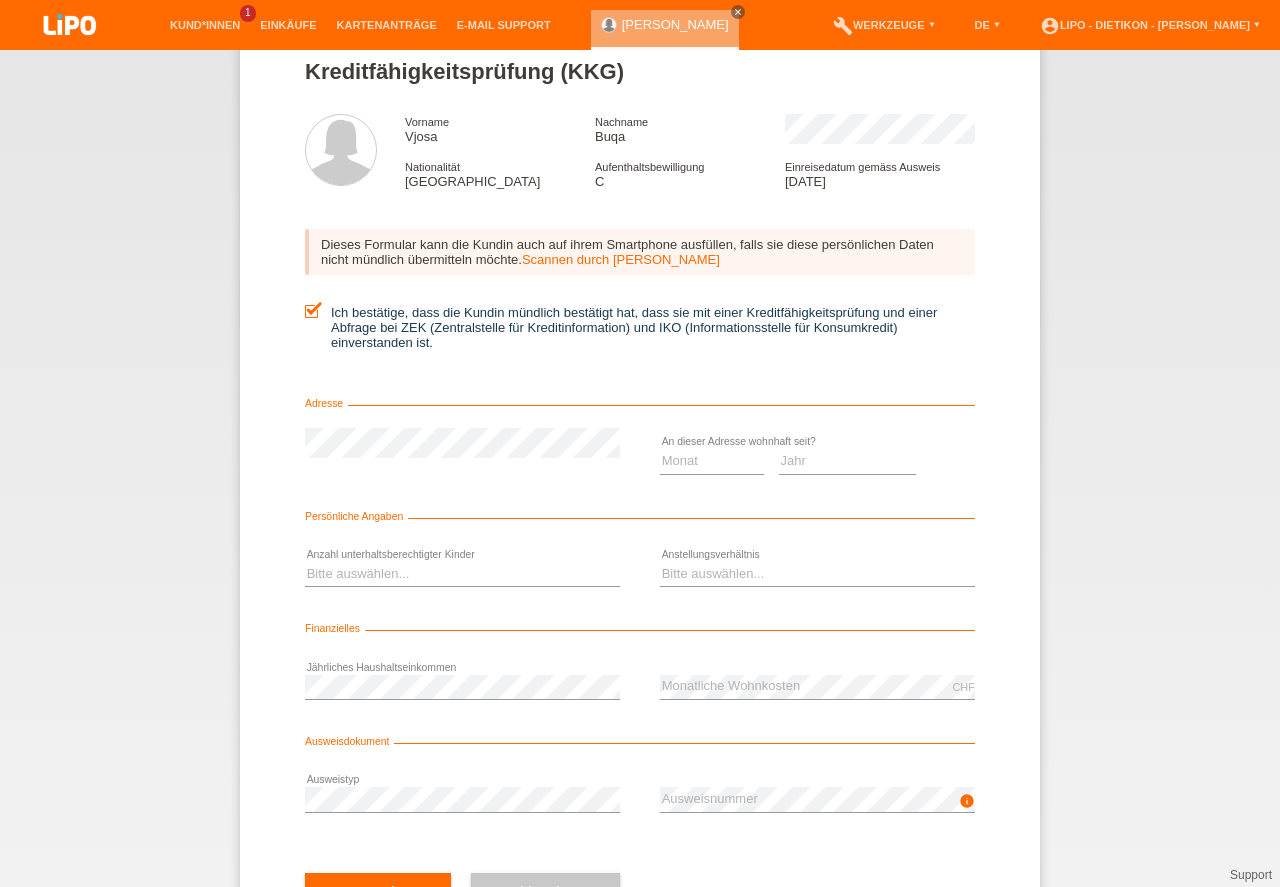 scroll, scrollTop: 90, scrollLeft: 0, axis: vertical 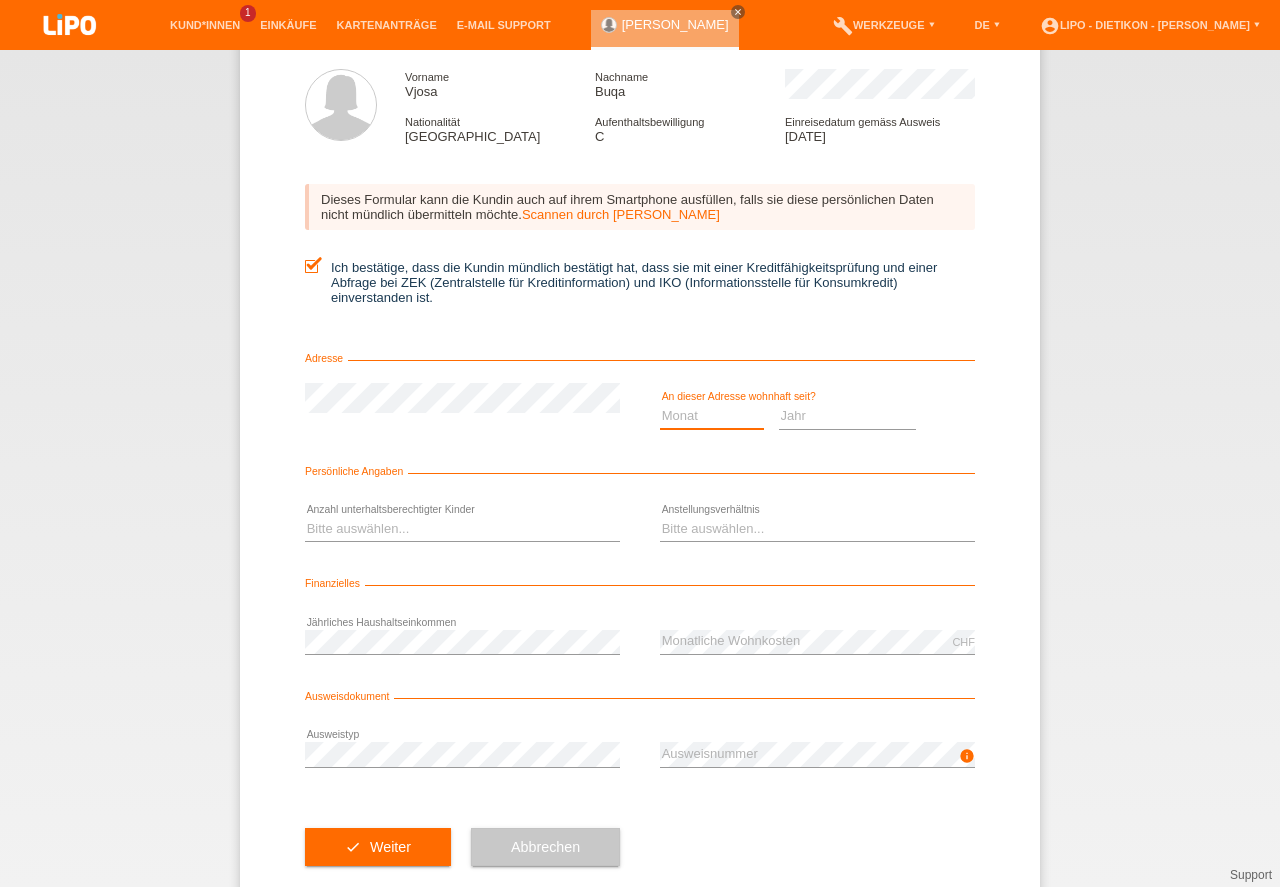 click on "Monat
01
02
03
04
05
06
07
08
09
10" at bounding box center (712, 416) 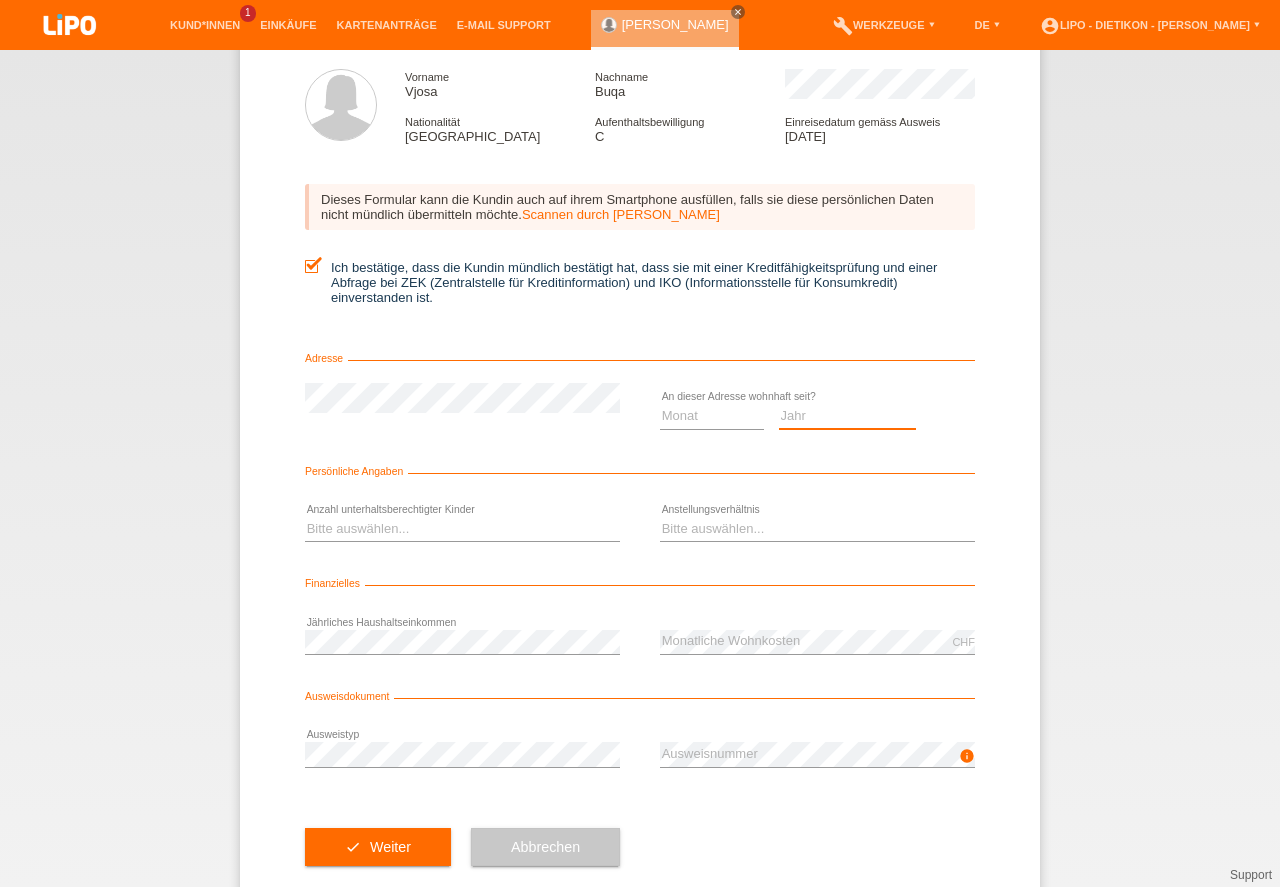 click on "Jahr
2025
2024
2023
2022
2021
2020
2019
2018
2017
2016 2015 2014 2013 2012 2011 2010 2009 2008 2007 2006 2005 2004 2003" at bounding box center (848, 416) 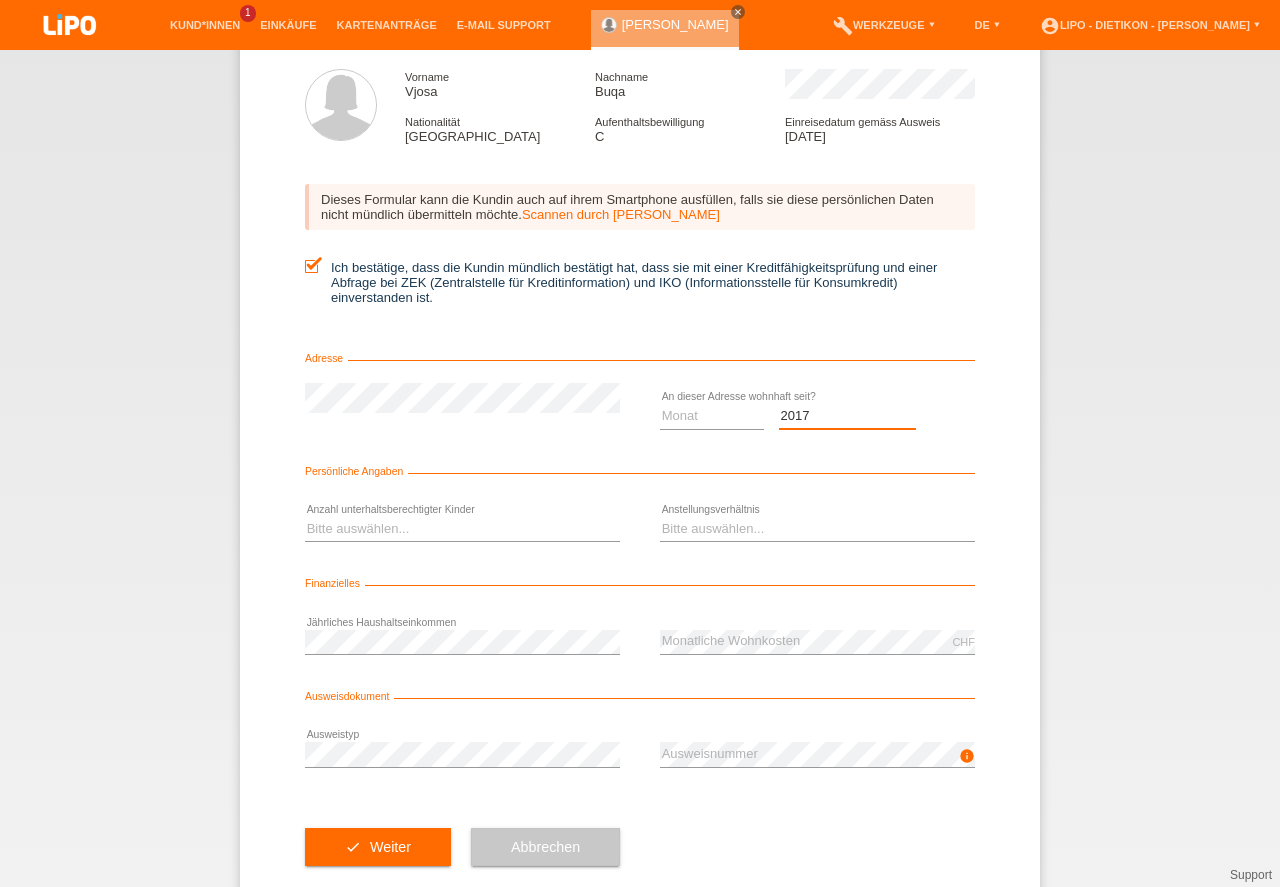 click on "2017" at bounding box center [0, 0] 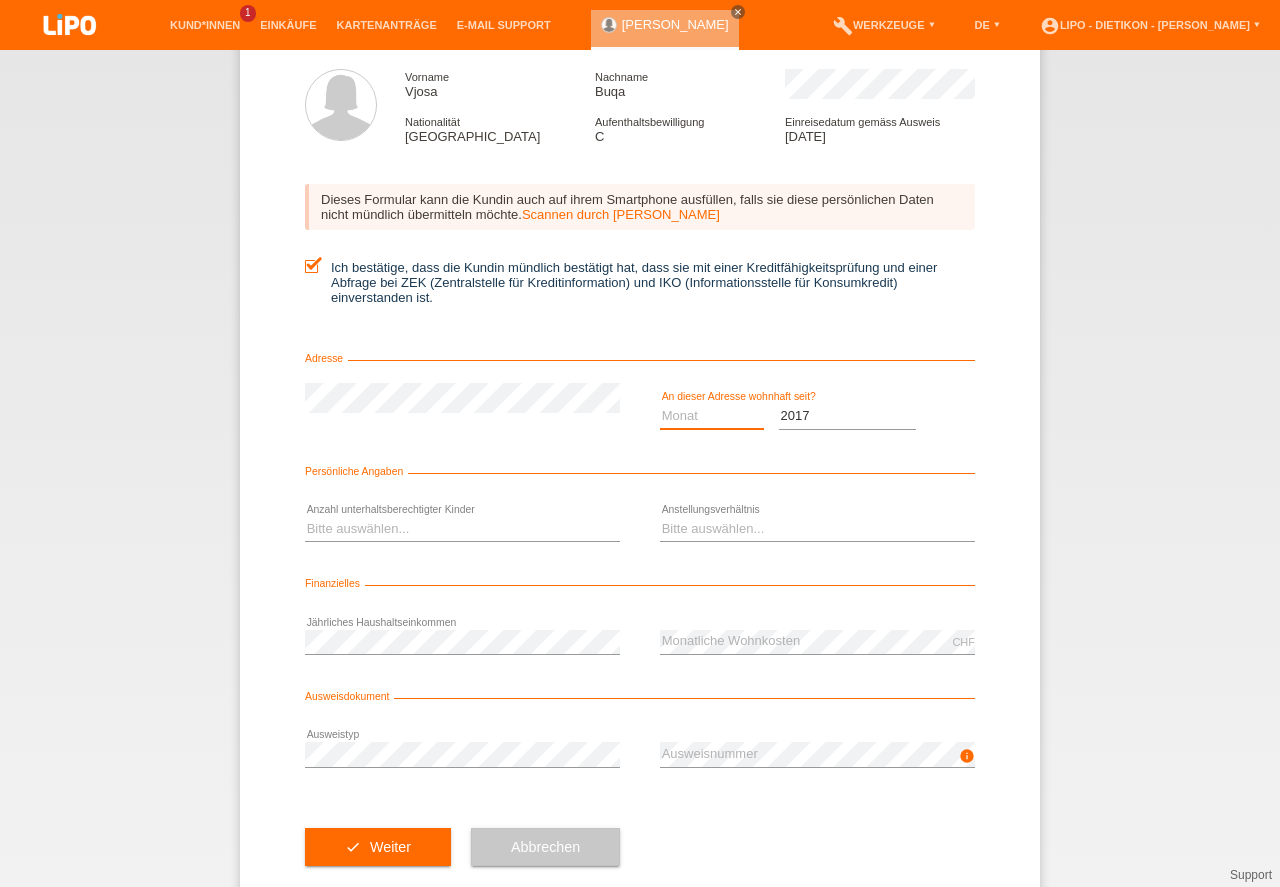 click on "Monat
01
02
03
04
05
06
07
08
09
10" at bounding box center (712, 416) 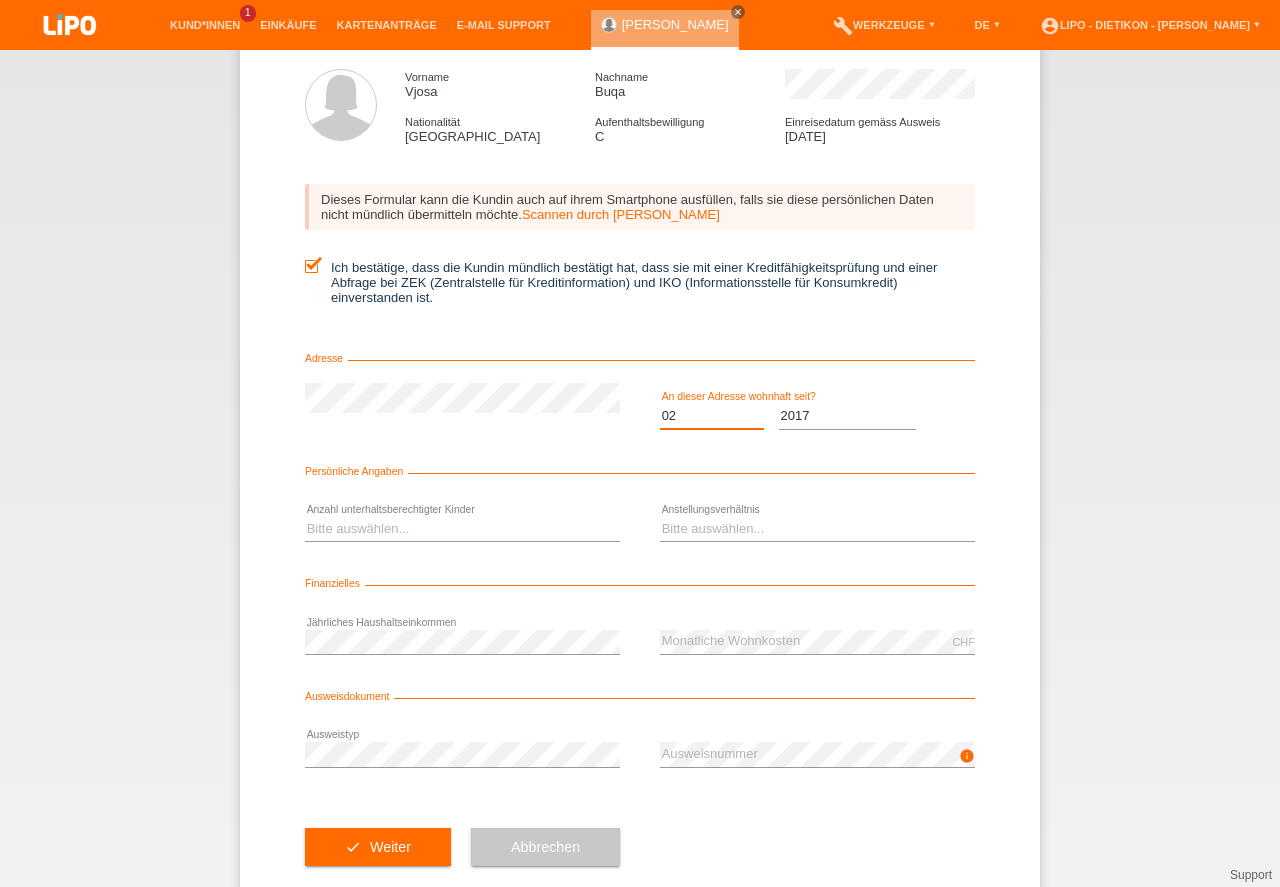 click on "02" at bounding box center [0, 0] 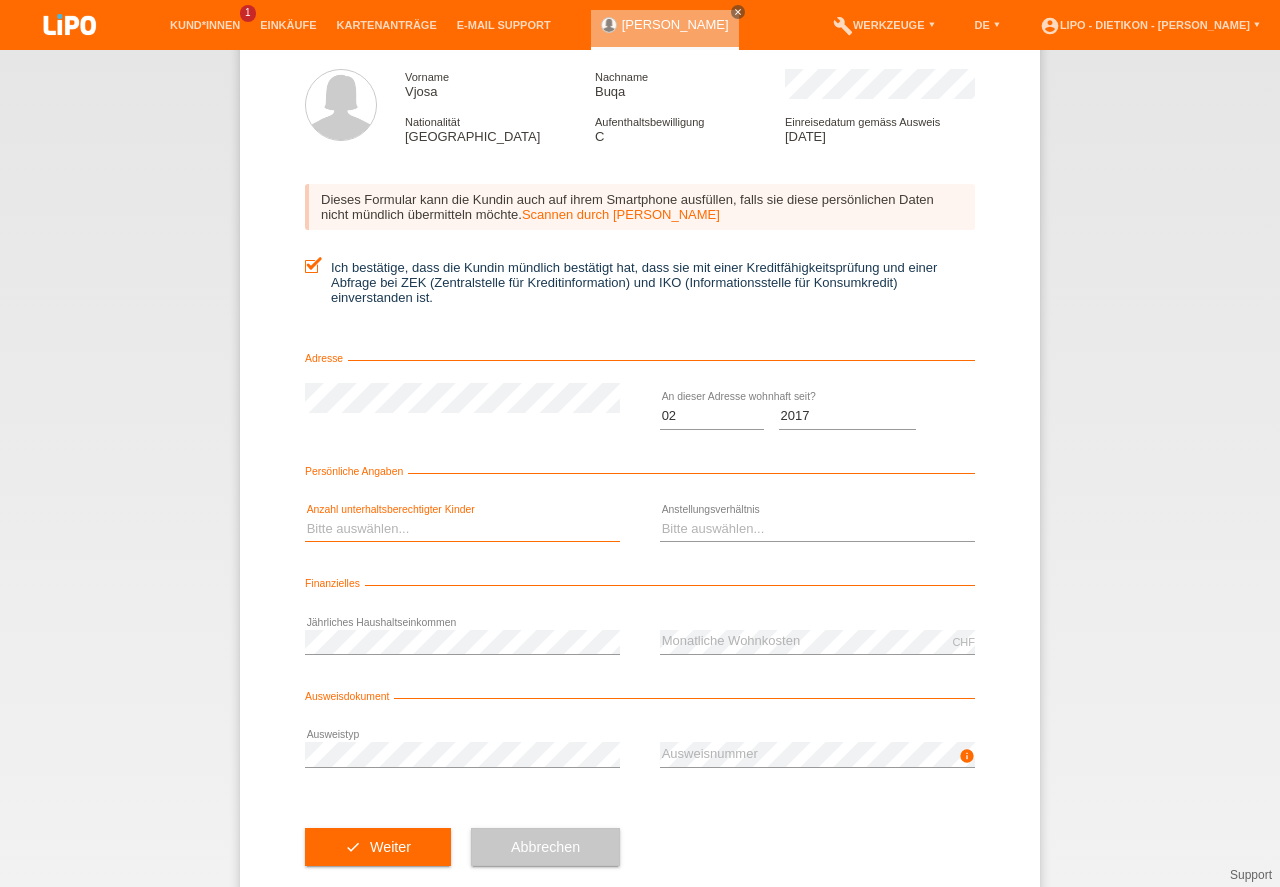 click on "Bitte auswählen...
0
1
2
3
4
5
6
7
8
9" at bounding box center (462, 529) 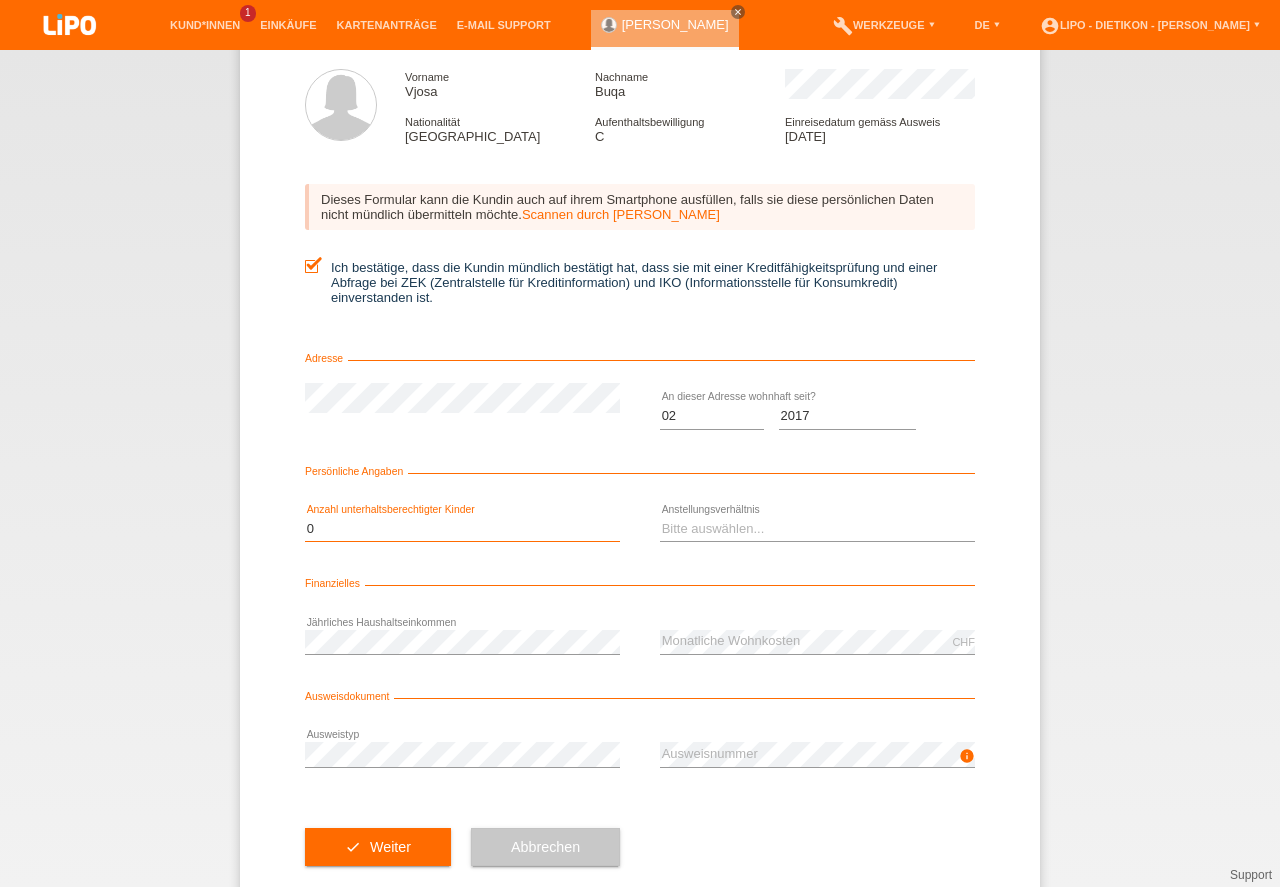 click on "0" at bounding box center (0, 0) 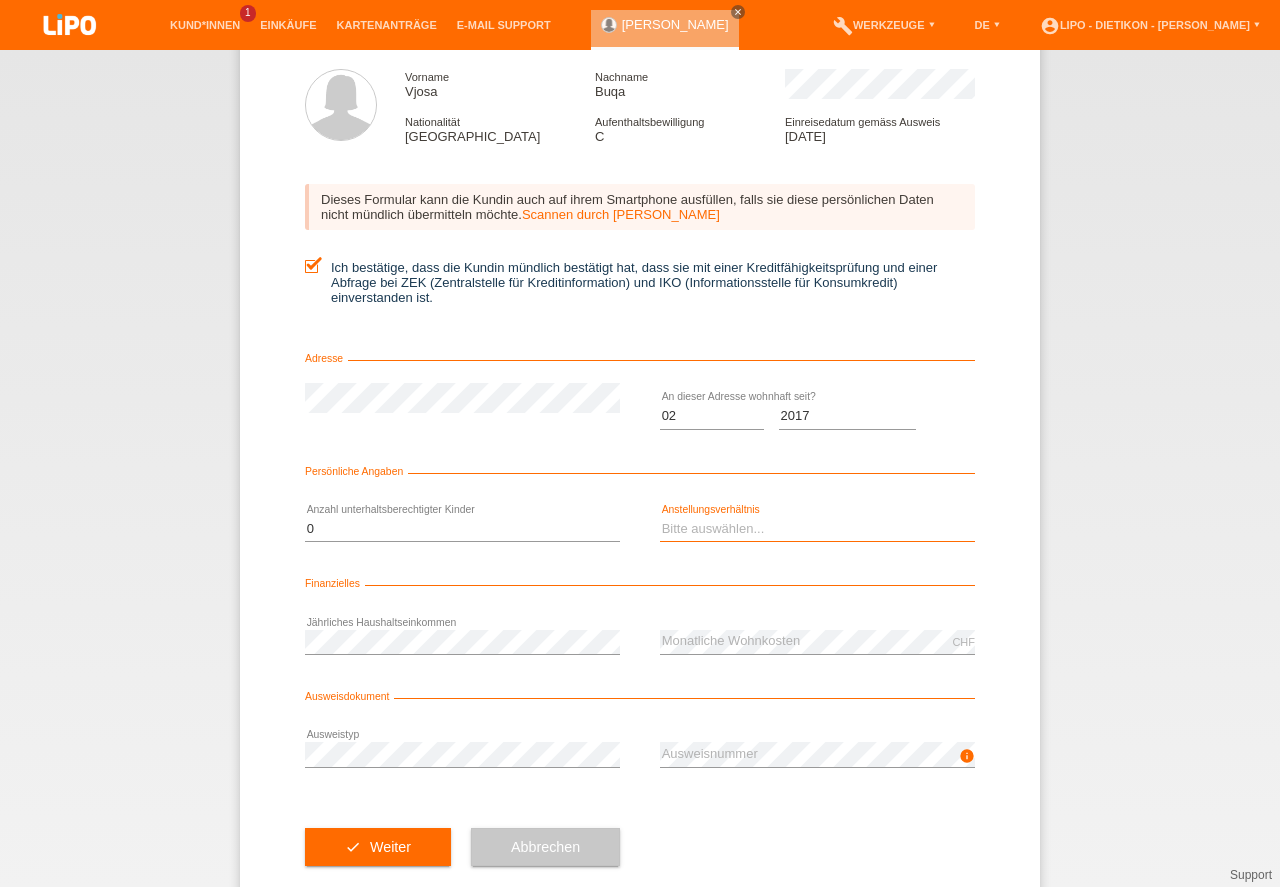 drag, startPoint x: 685, startPoint y: 527, endPoint x: 710, endPoint y: 566, distance: 46.32494 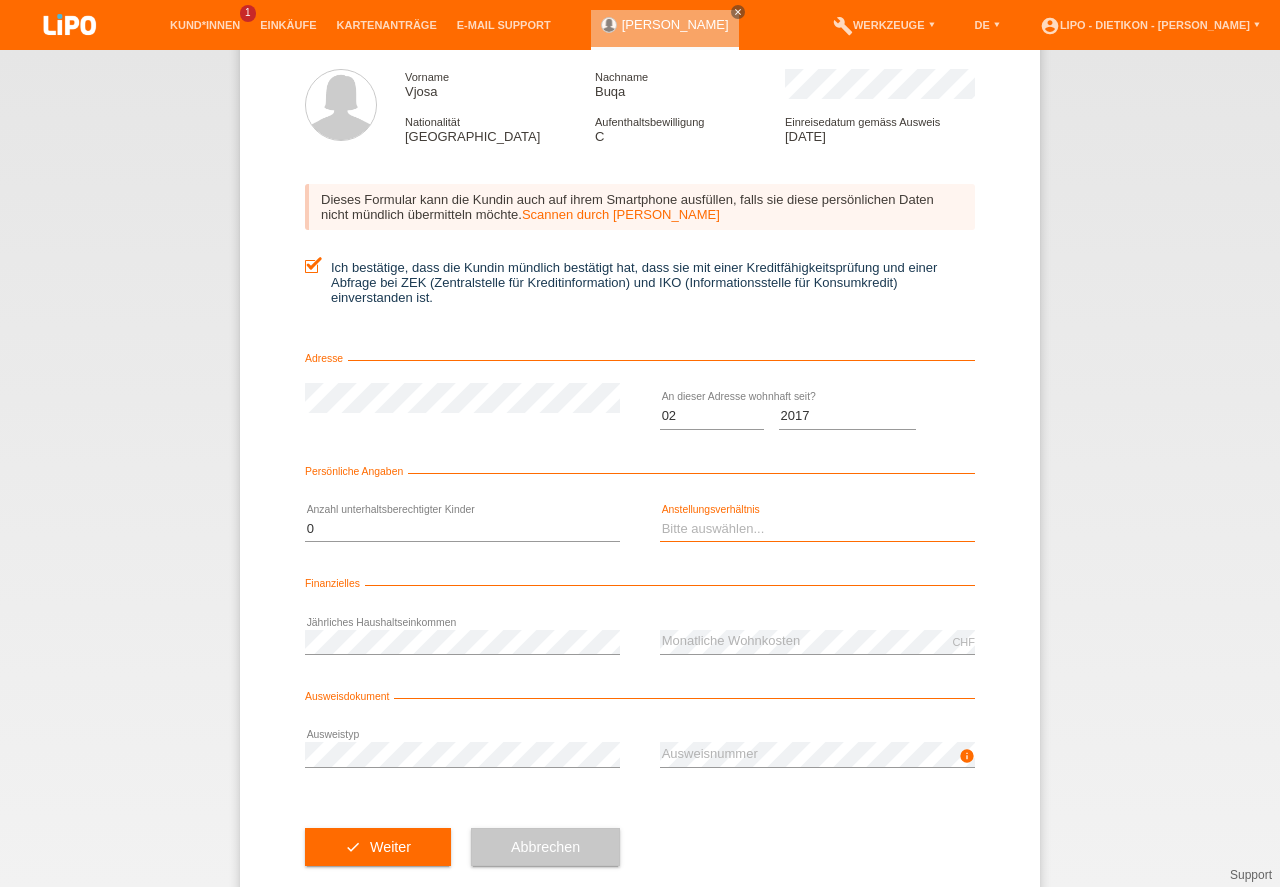 click on "Bitte auswählen...
Unbefristet
Befristet
Lehrling/Student
Pensioniert
Nicht arbeitstätig
Hausfrau/-mann
Selbständig" at bounding box center [817, 529] 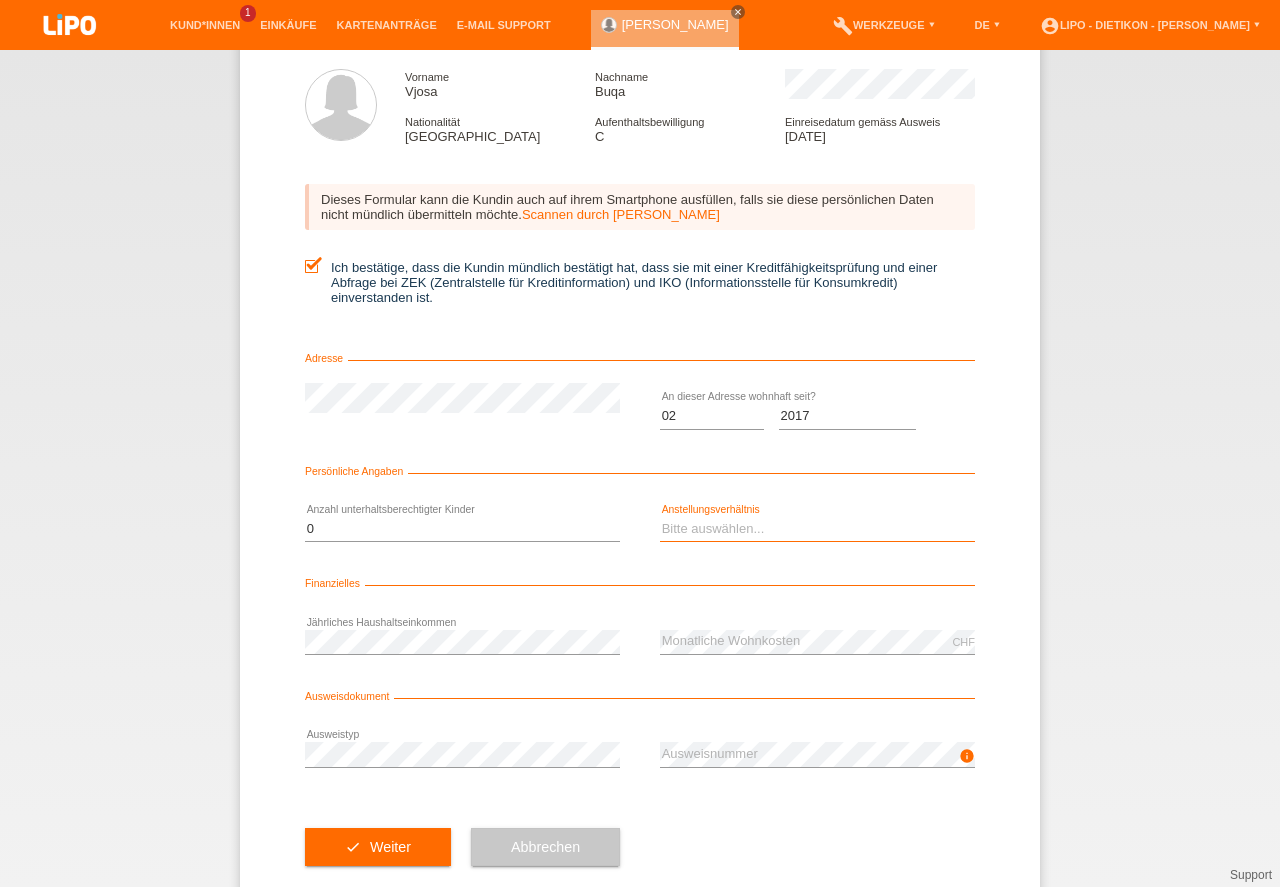select on "UNLIMITED" 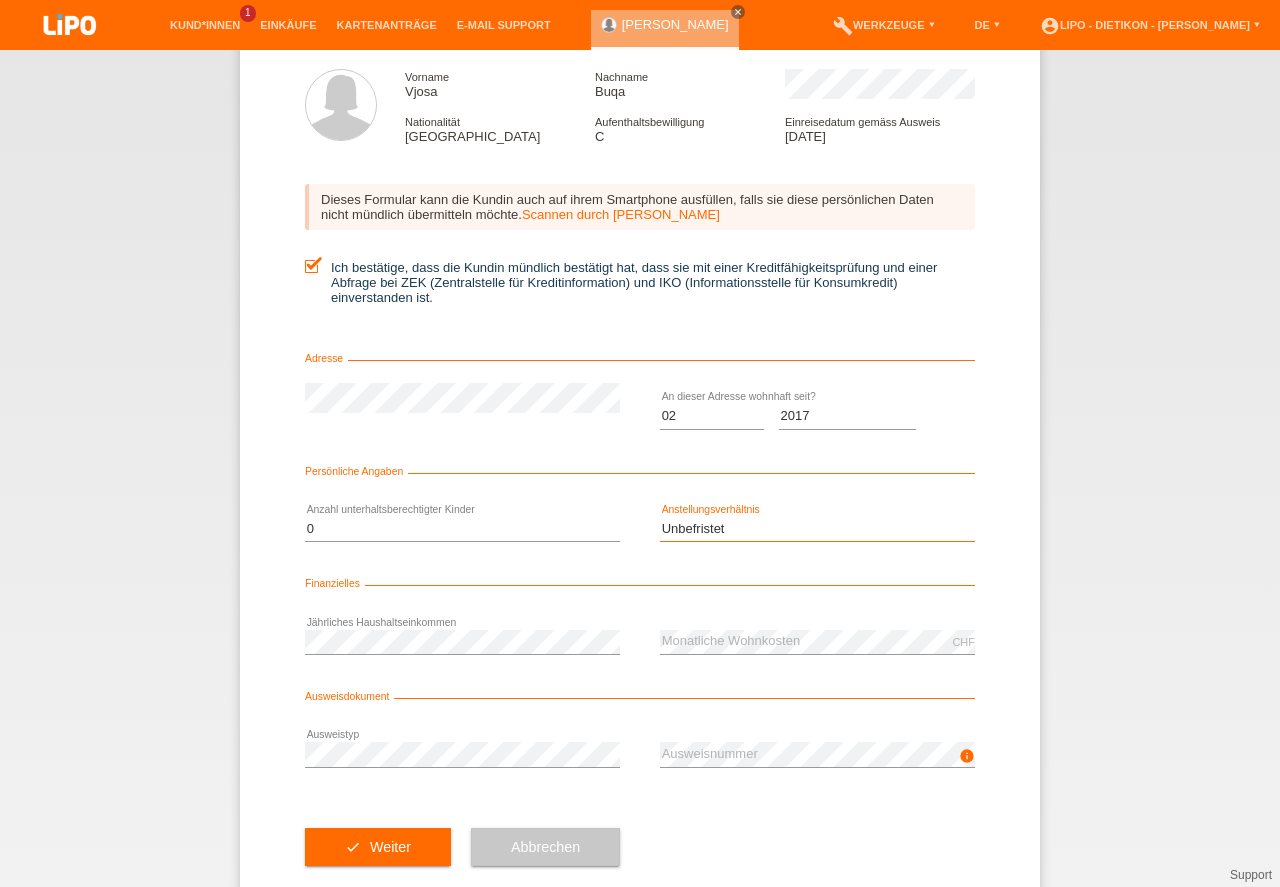 click on "Unbefristet" at bounding box center [0, 0] 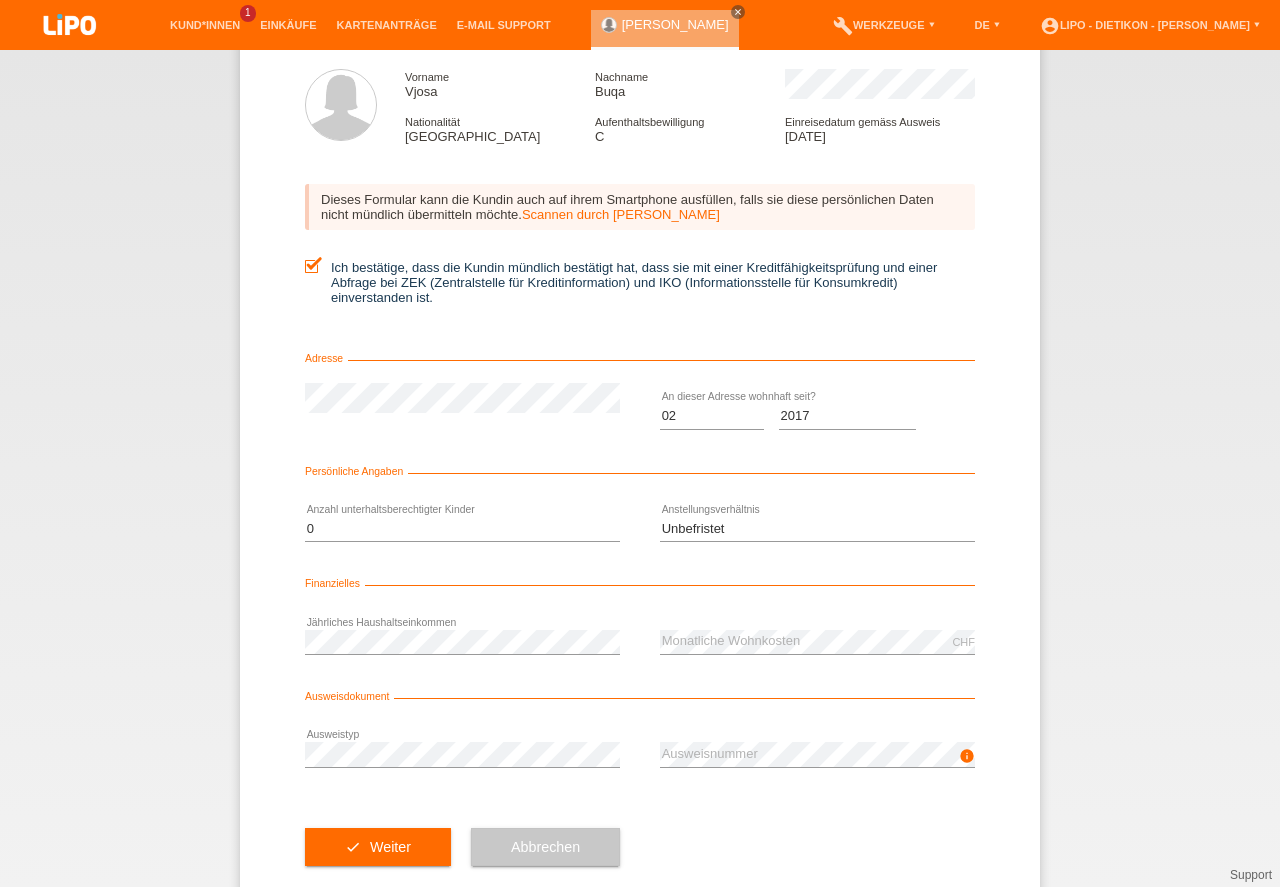 click on "CHF
error
Monatliche Wohnkosten" at bounding box center [817, 642] 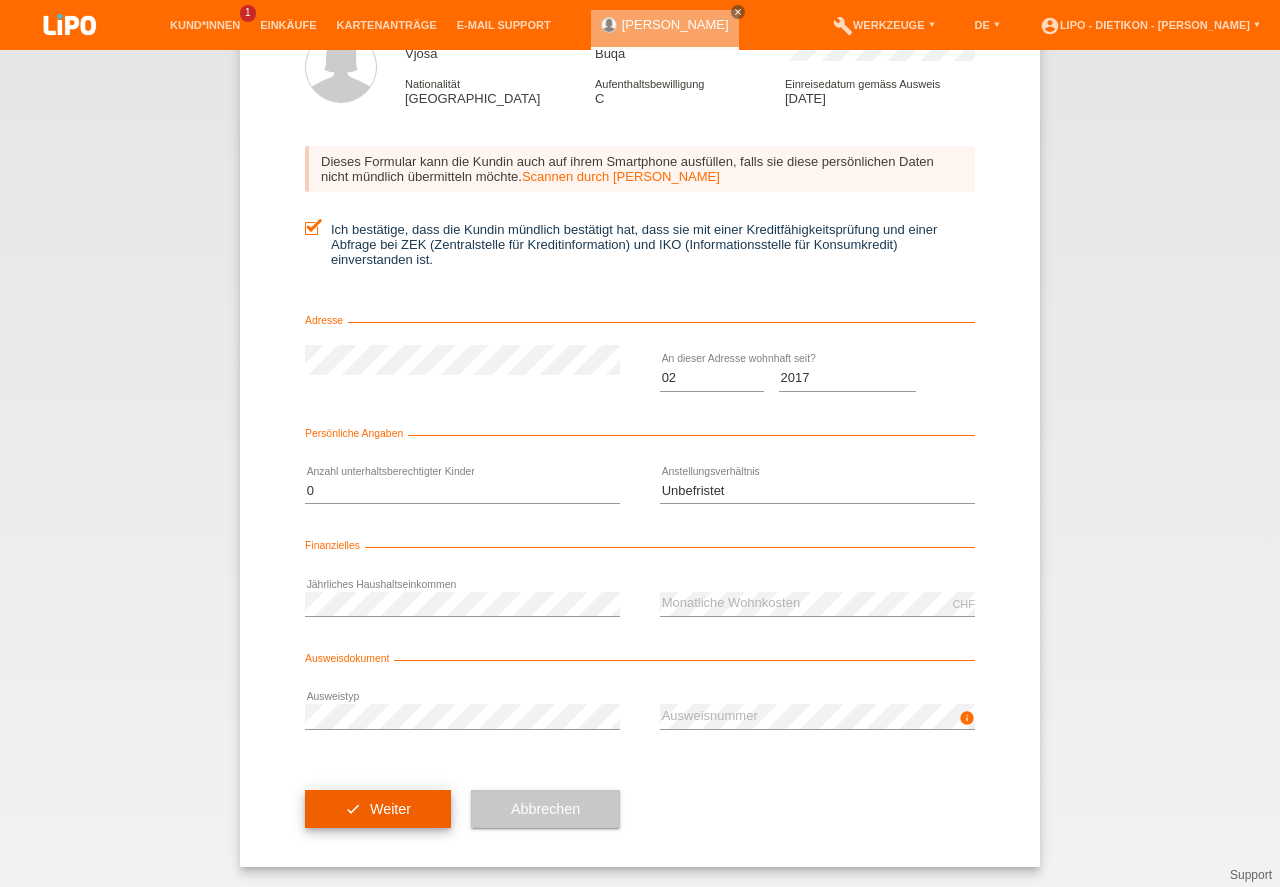 click on "check   Weiter" at bounding box center [378, 809] 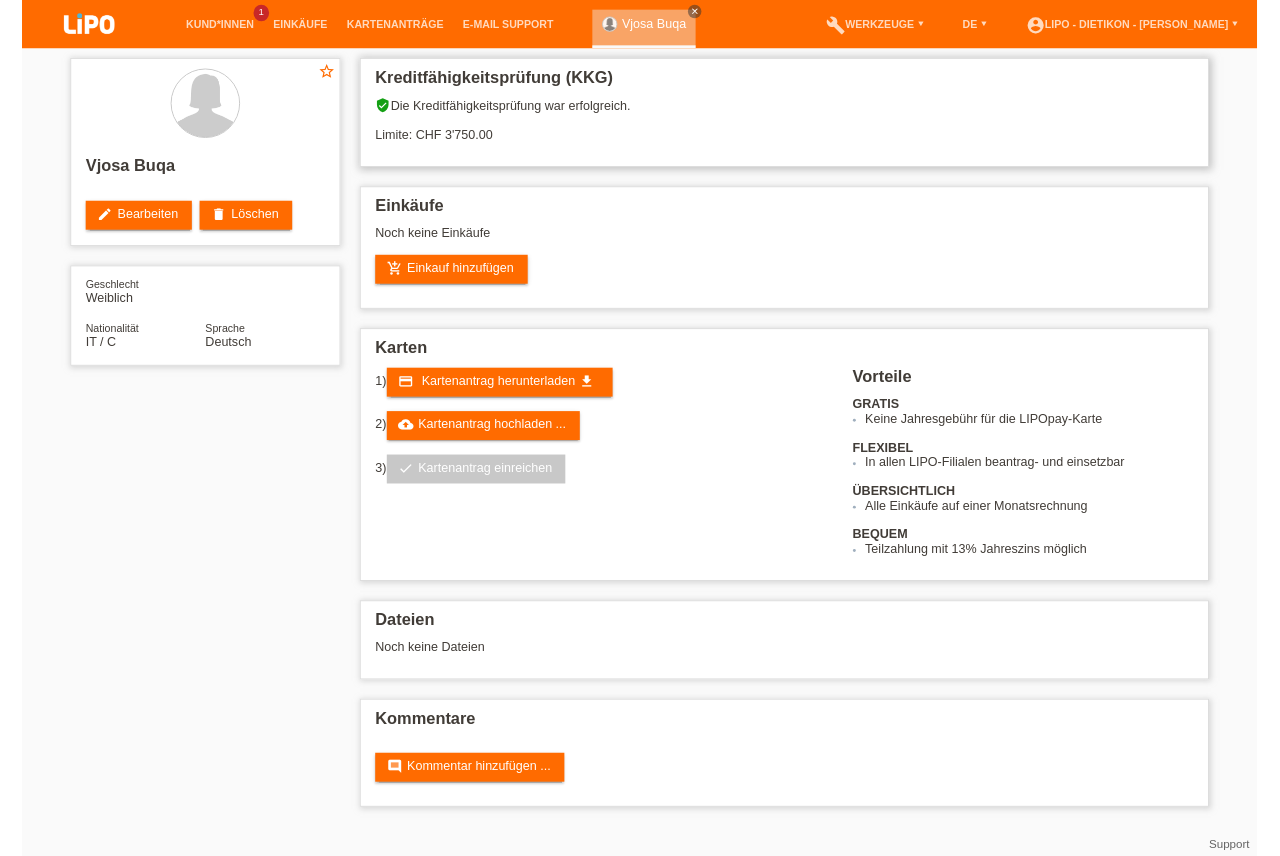 scroll, scrollTop: 0, scrollLeft: 0, axis: both 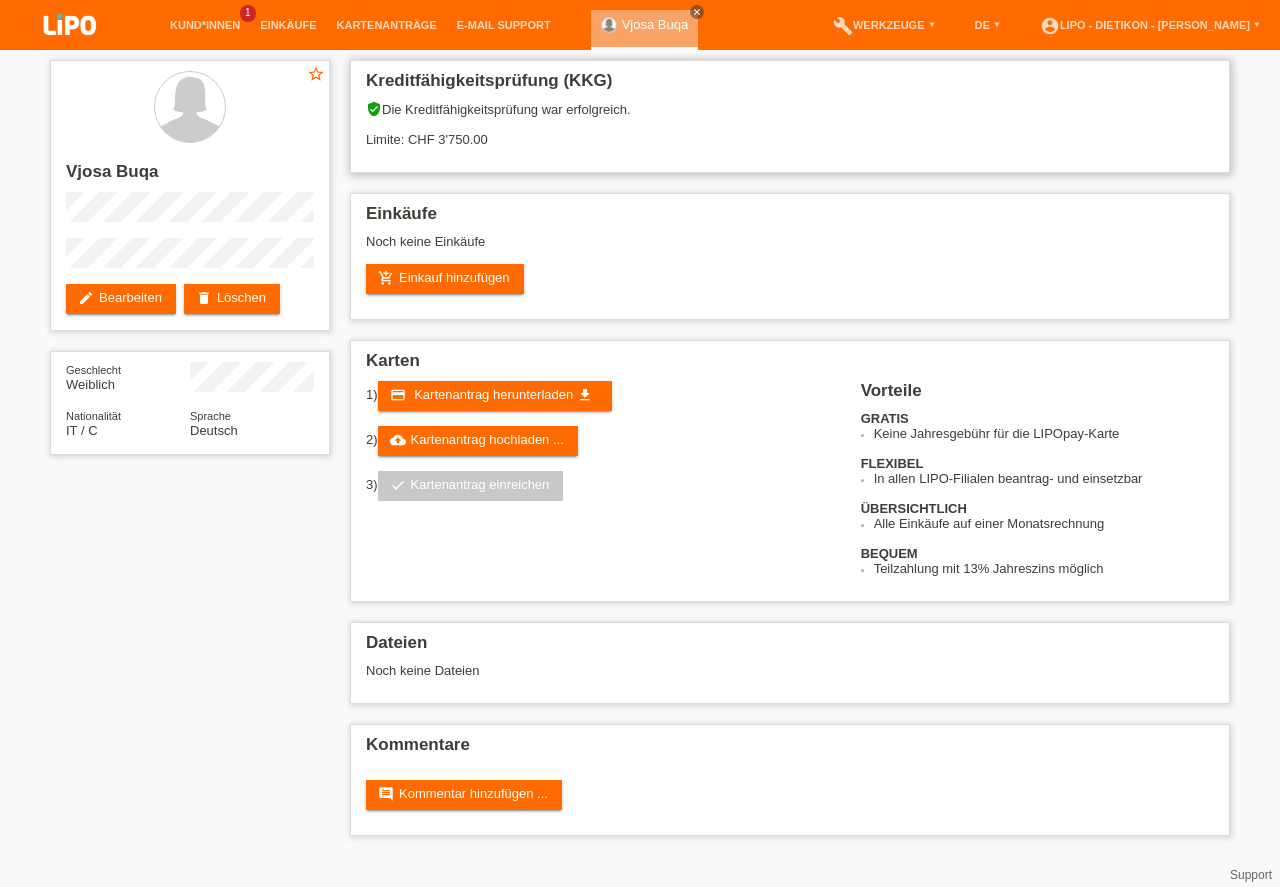 drag, startPoint x: 433, startPoint y: 142, endPoint x: 512, endPoint y: 142, distance: 79 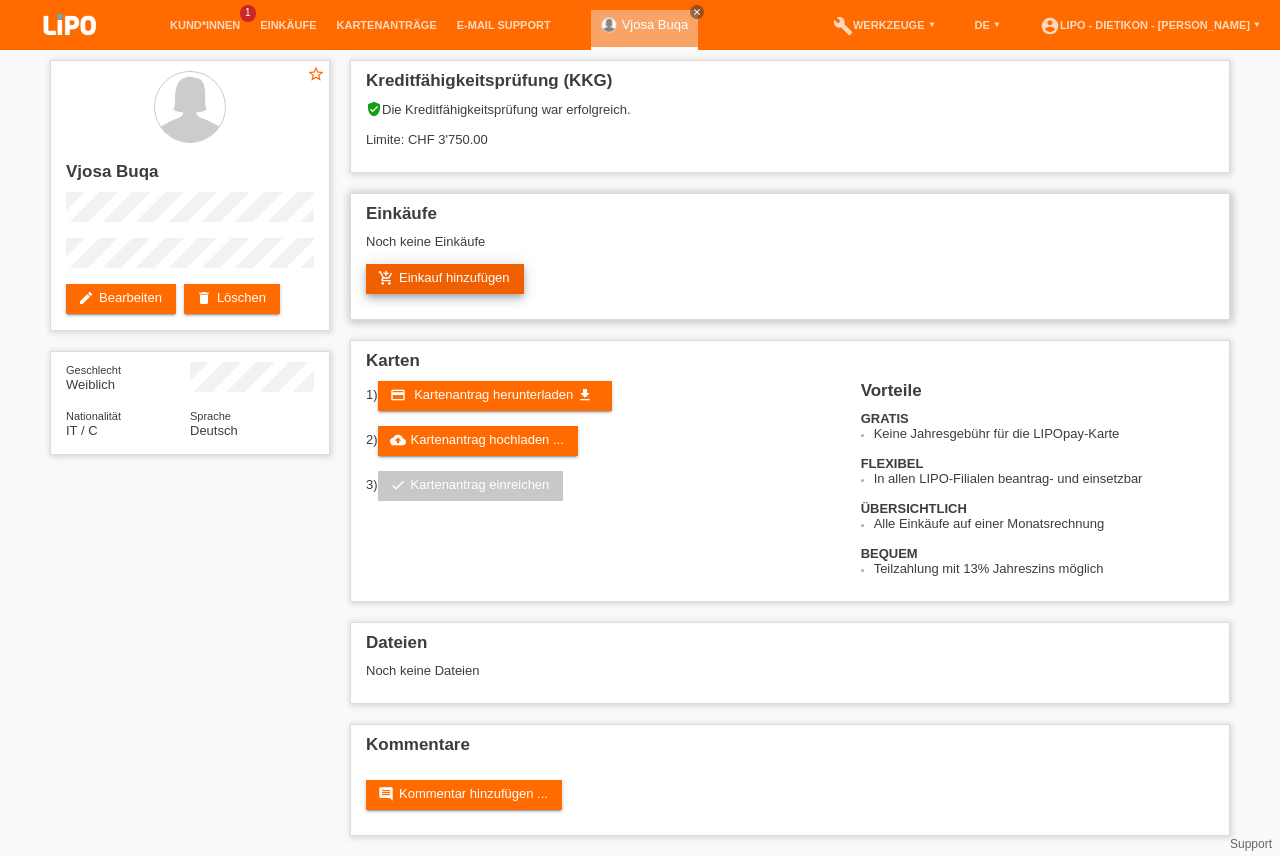 click on "add_shopping_cart  Einkauf hinzufügen" at bounding box center [445, 279] 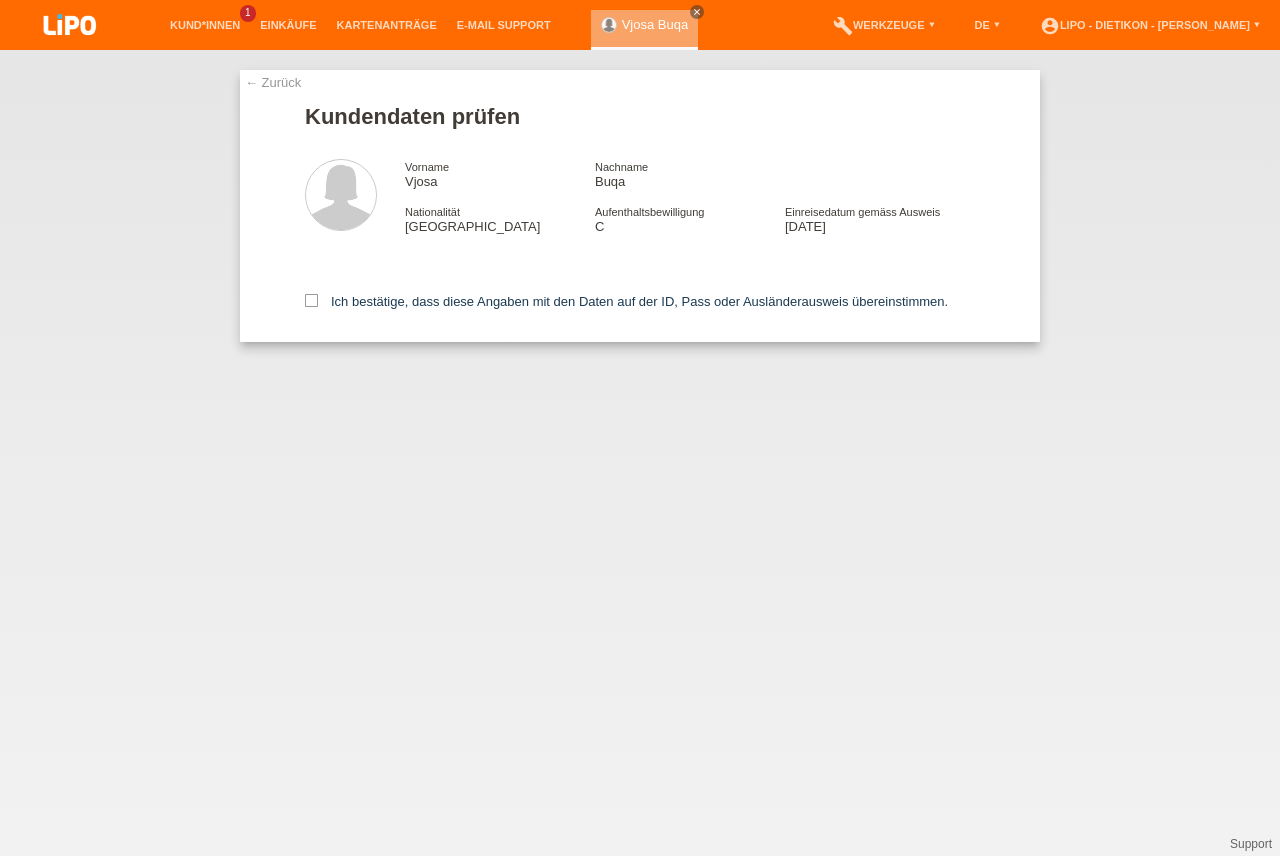 scroll, scrollTop: 0, scrollLeft: 0, axis: both 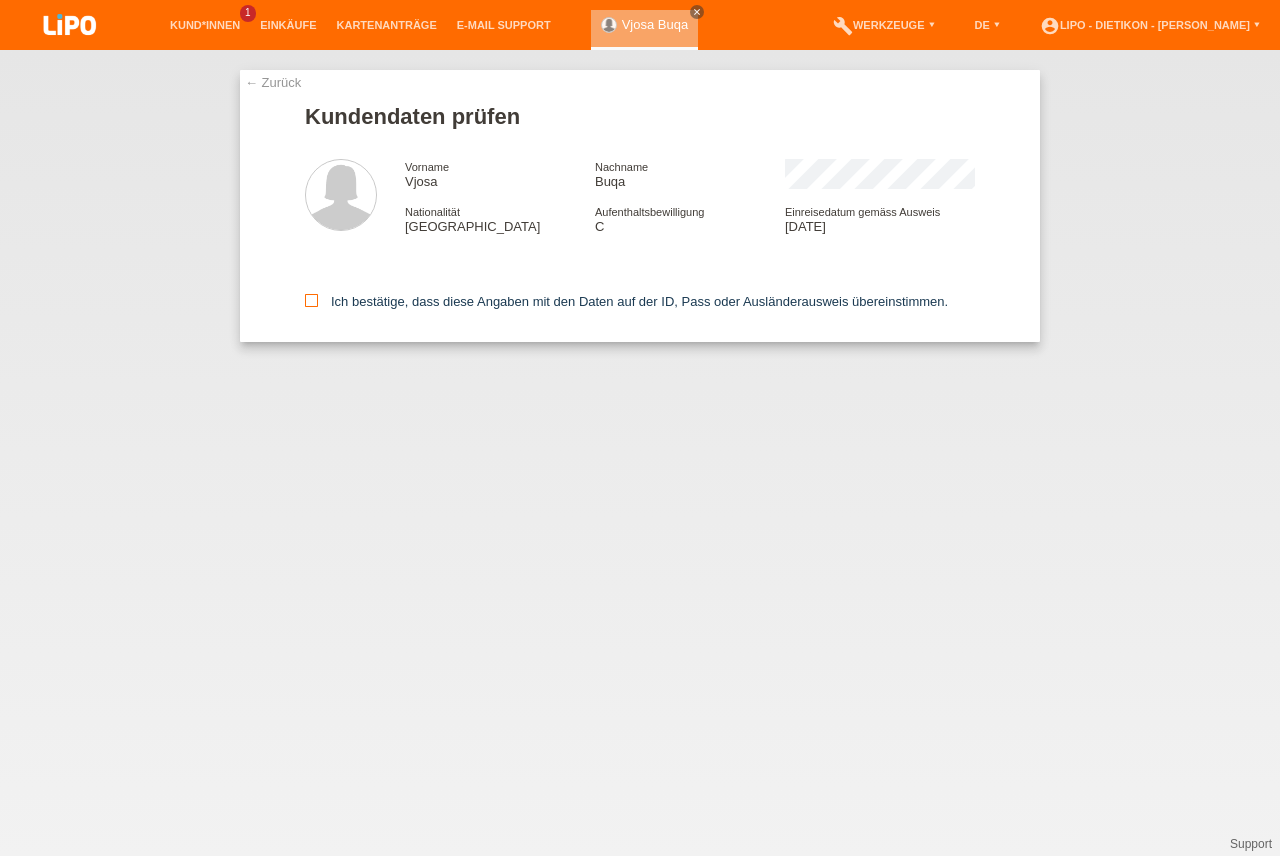 click on "Ich bestätige, dass diese Angaben mit den Daten auf der ID, Pass oder Ausländerausweis übereinstimmen." at bounding box center (626, 301) 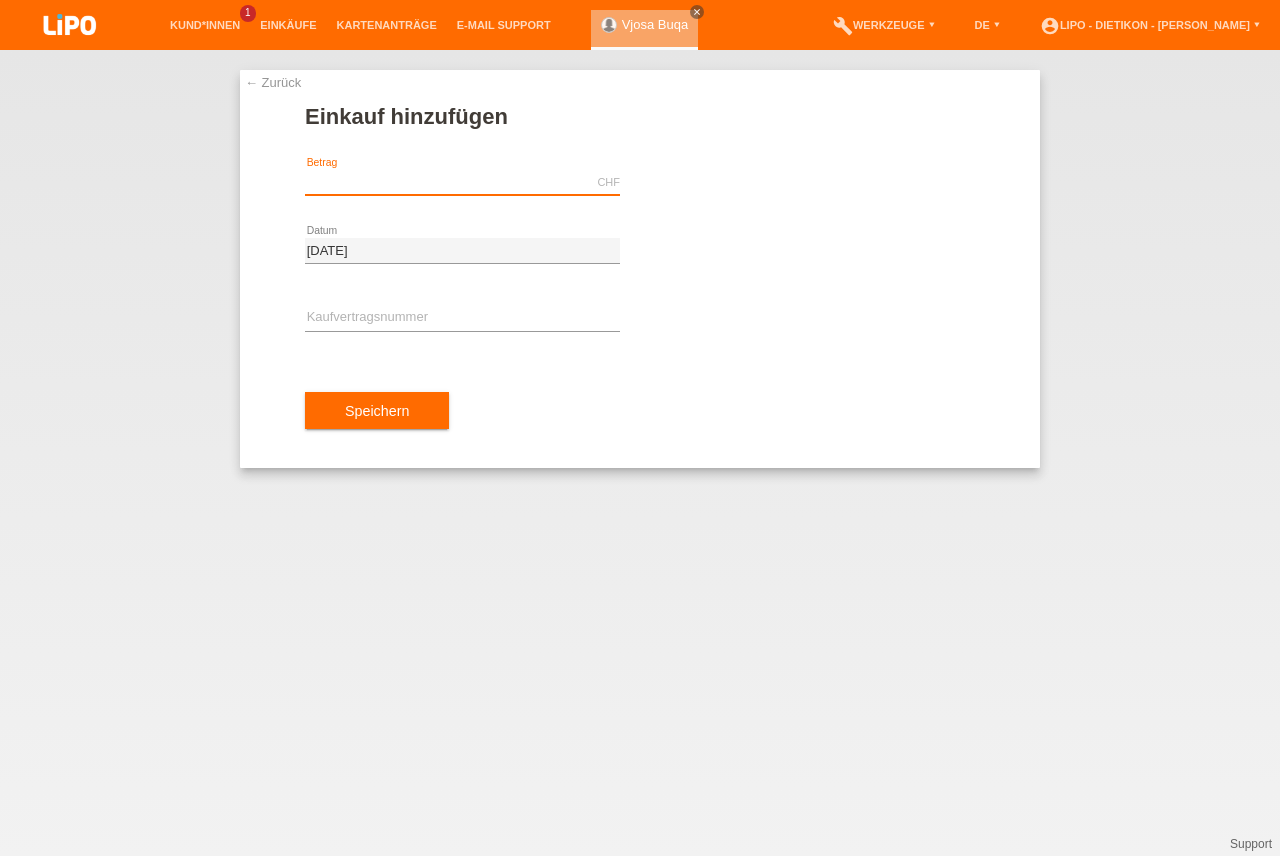 scroll, scrollTop: 0, scrollLeft: 0, axis: both 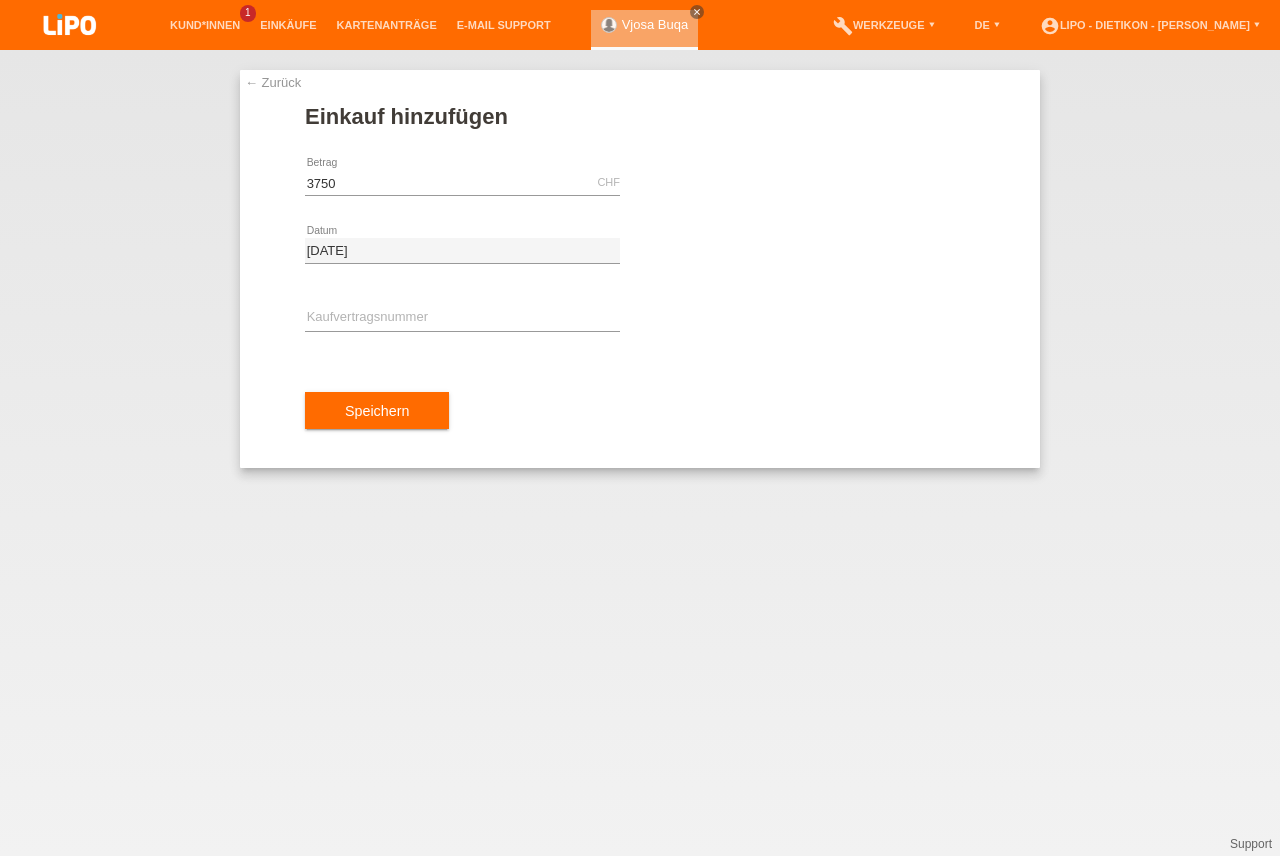 type on "3750.00" 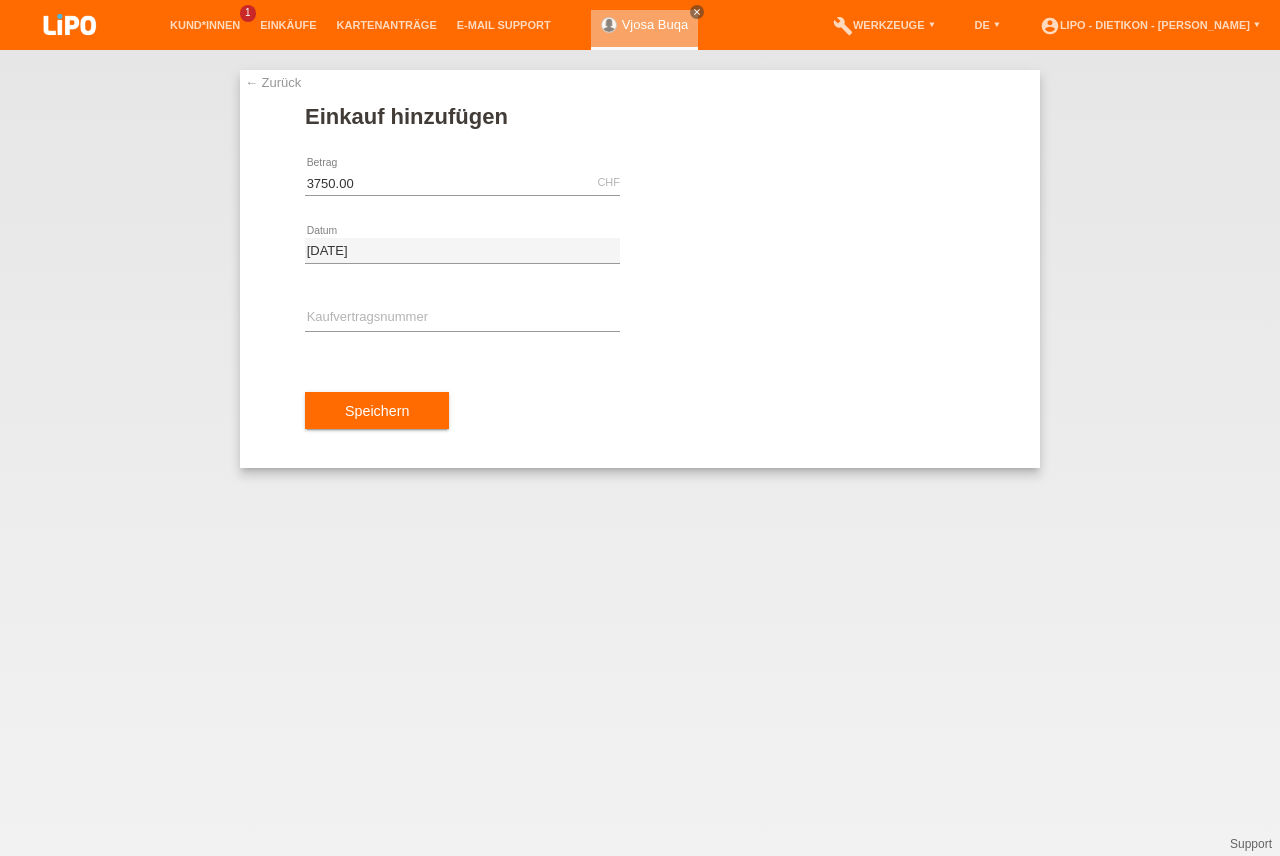 click on "[DATE]
error
Datum" at bounding box center (462, 251) 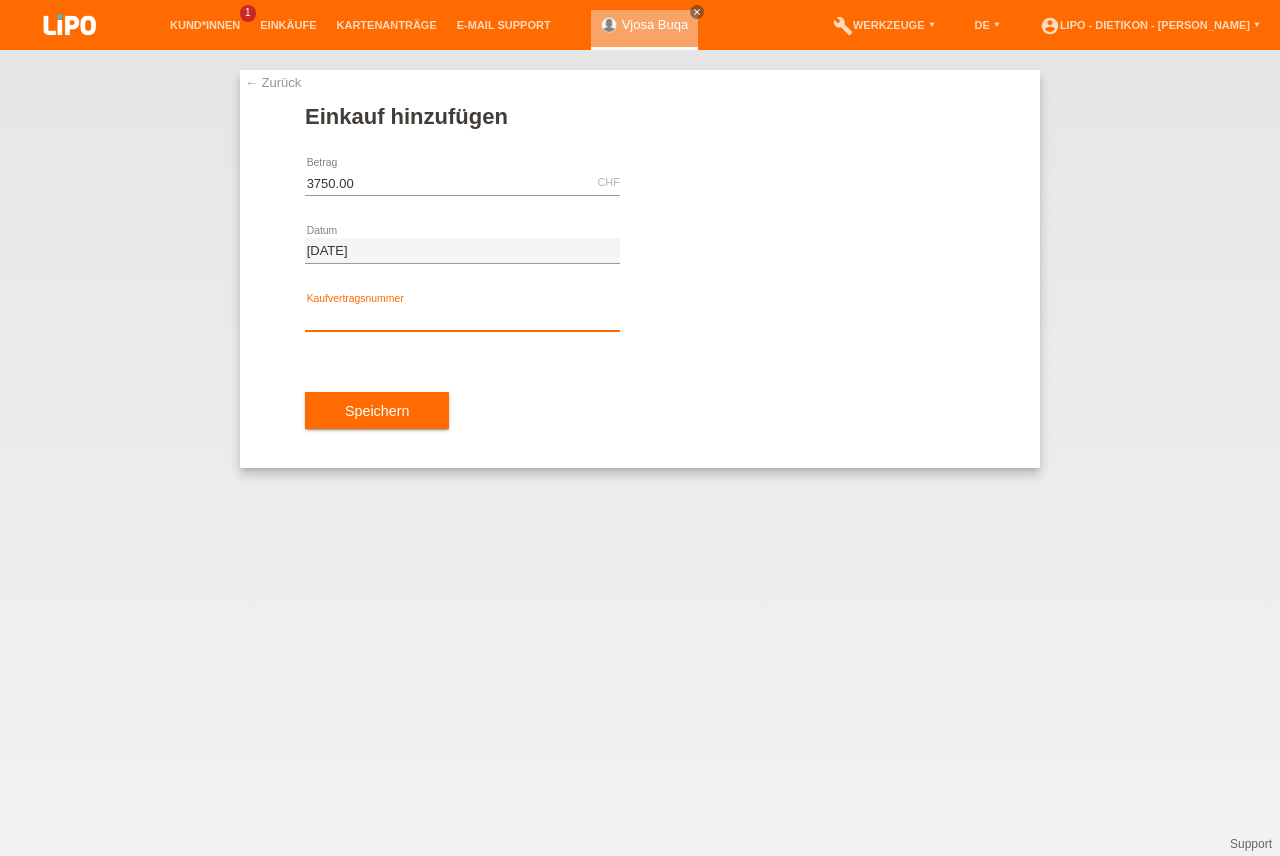 click at bounding box center [462, 318] 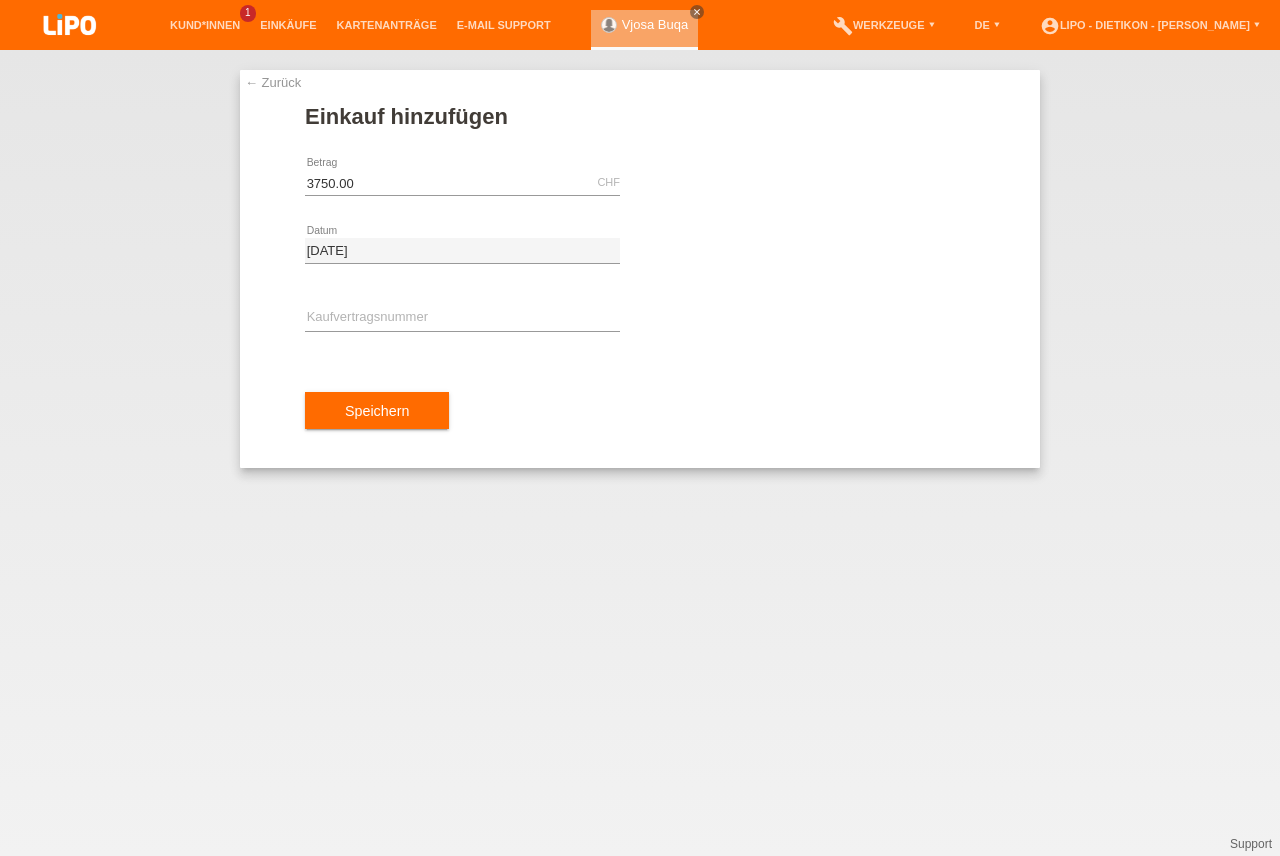 click on "← Zurück" at bounding box center (273, 82) 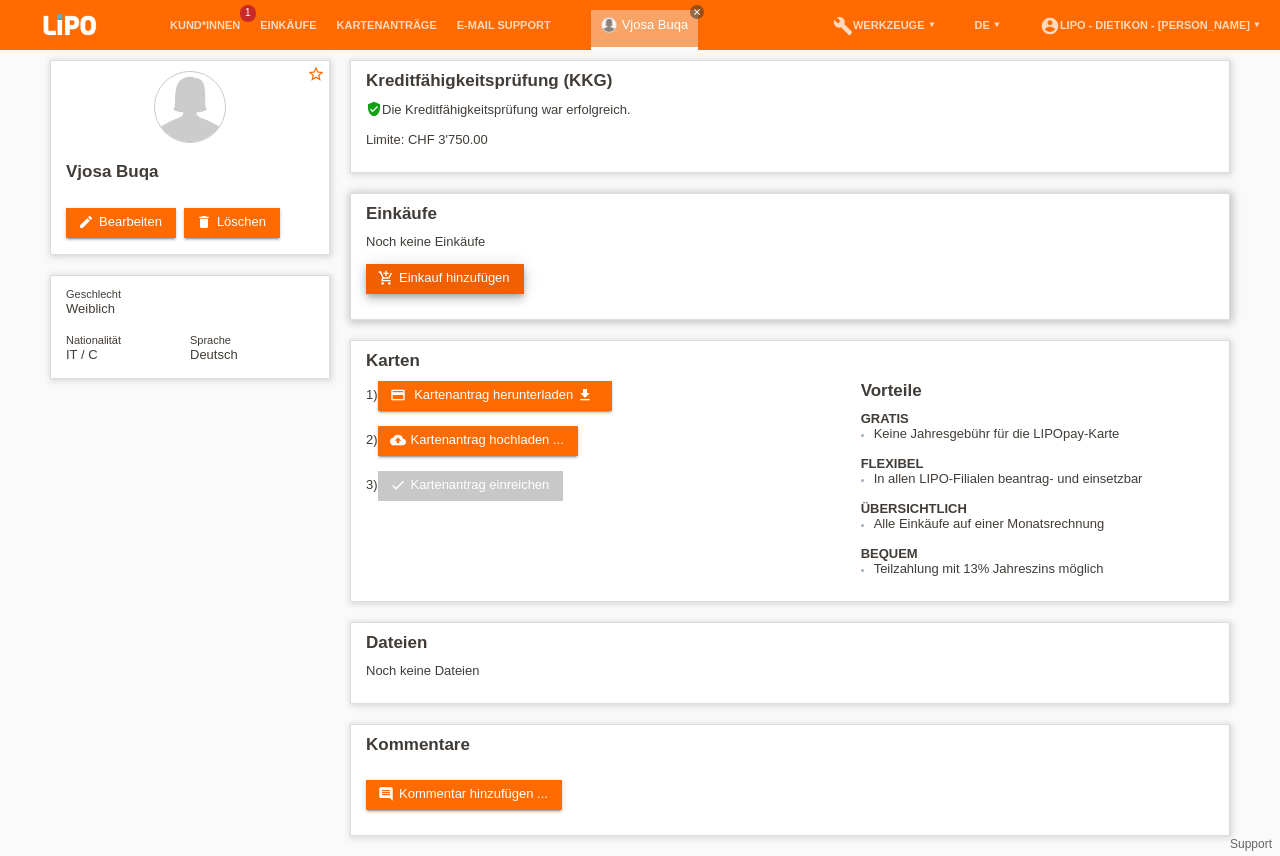 click on "add_shopping_cart  Einkauf hinzufügen" at bounding box center [445, 279] 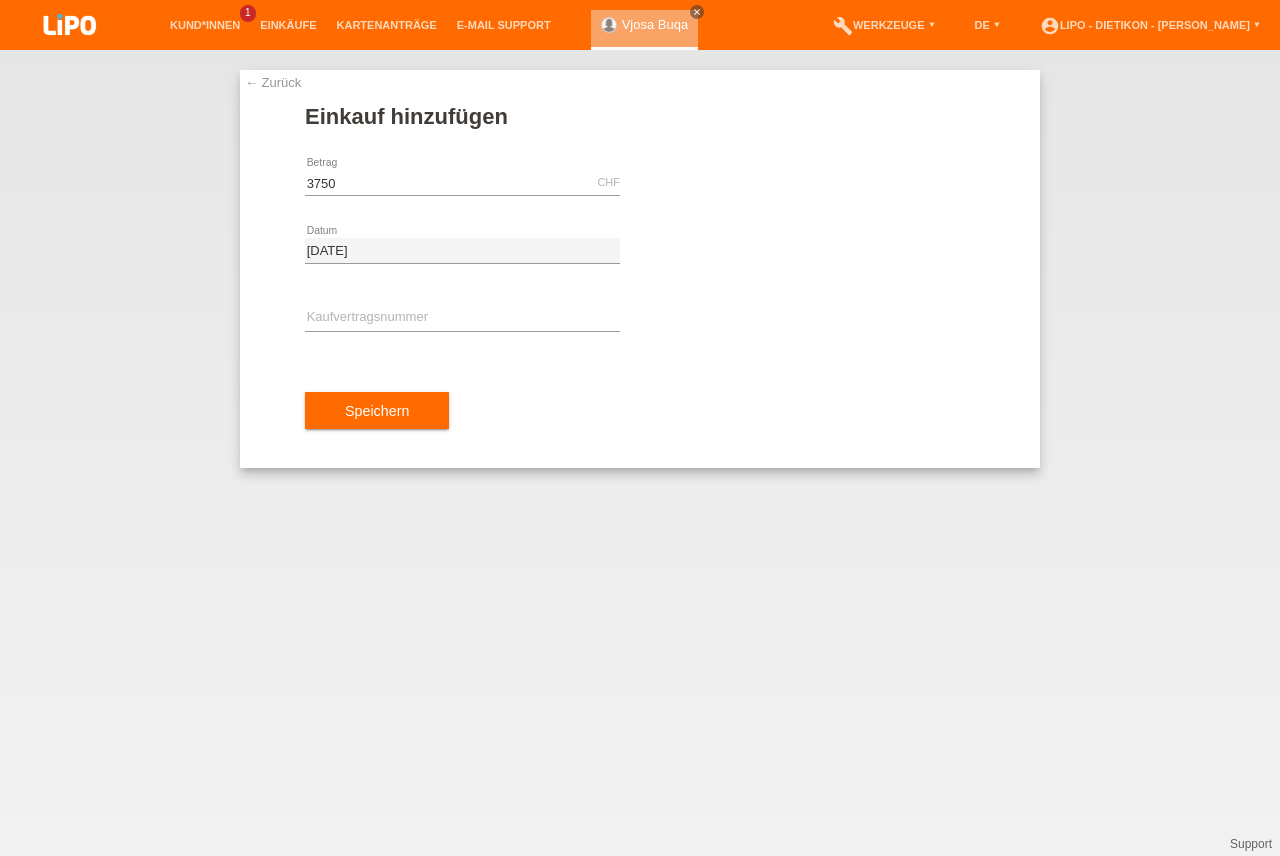 scroll, scrollTop: 0, scrollLeft: 0, axis: both 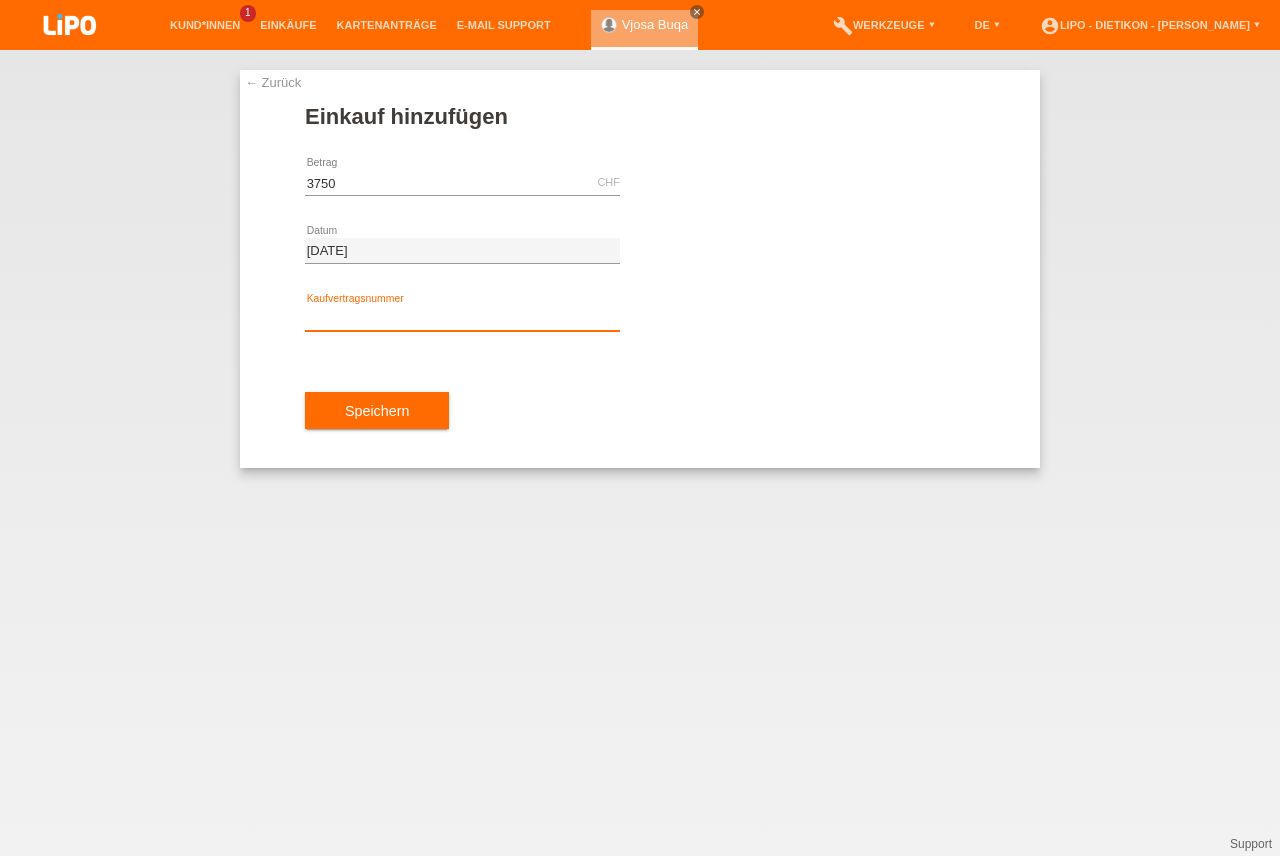 type on "3750.00" 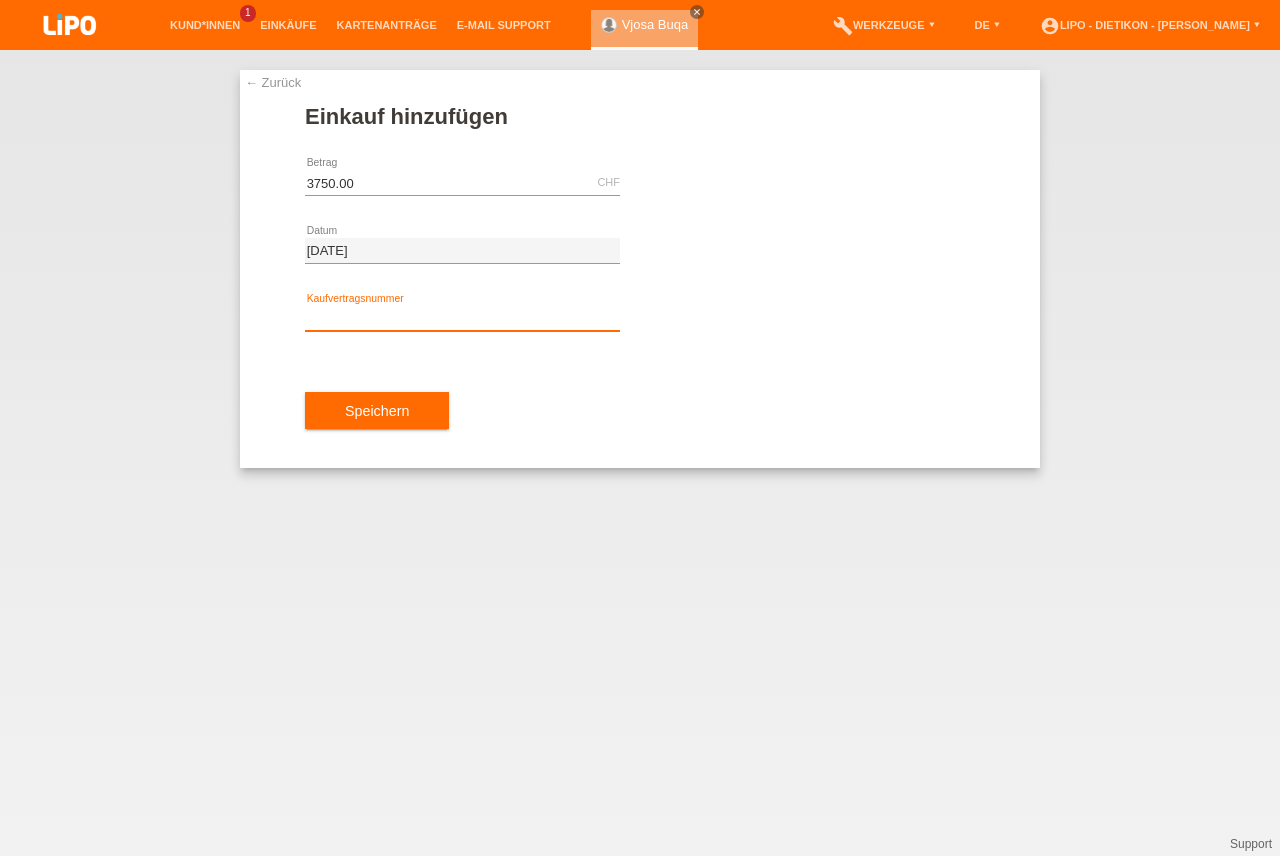 click at bounding box center (462, 318) 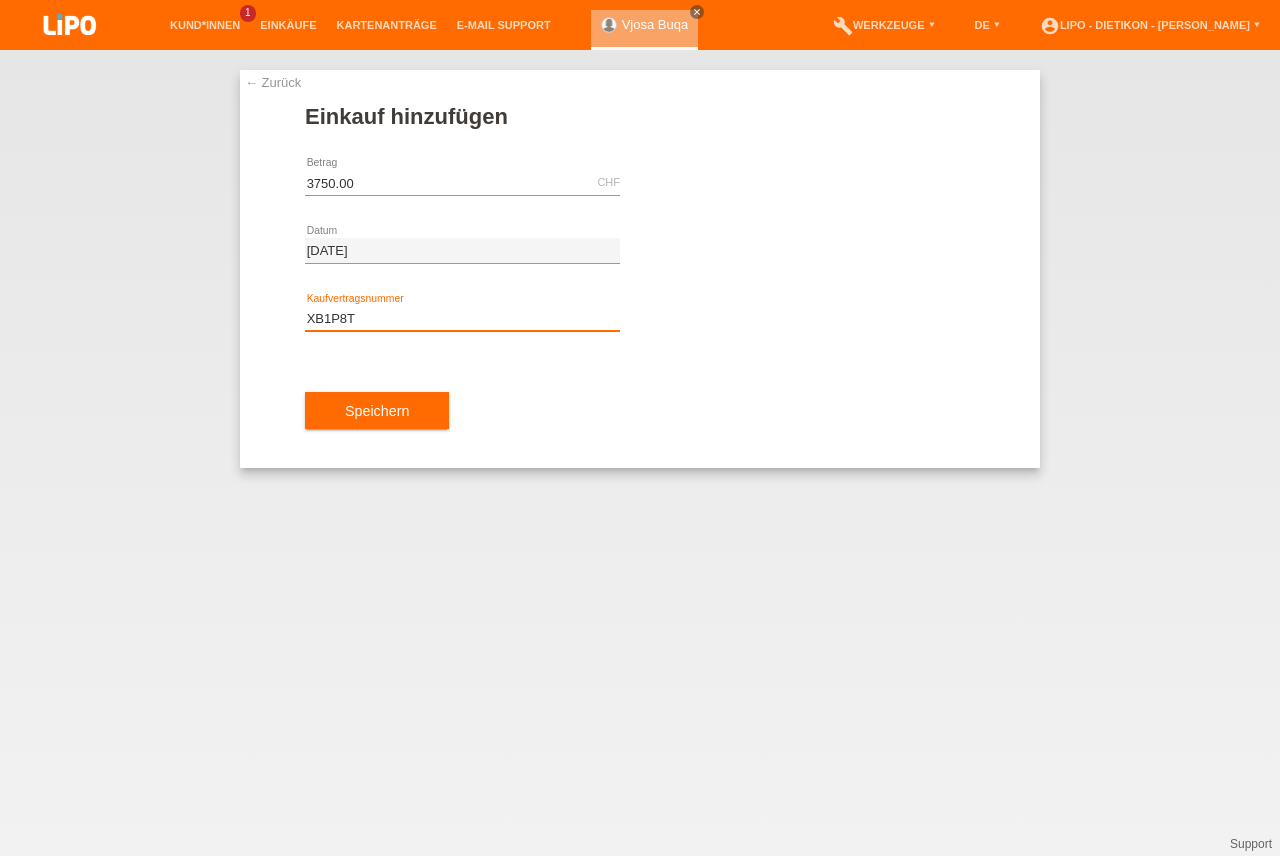 type on "XB1P8T" 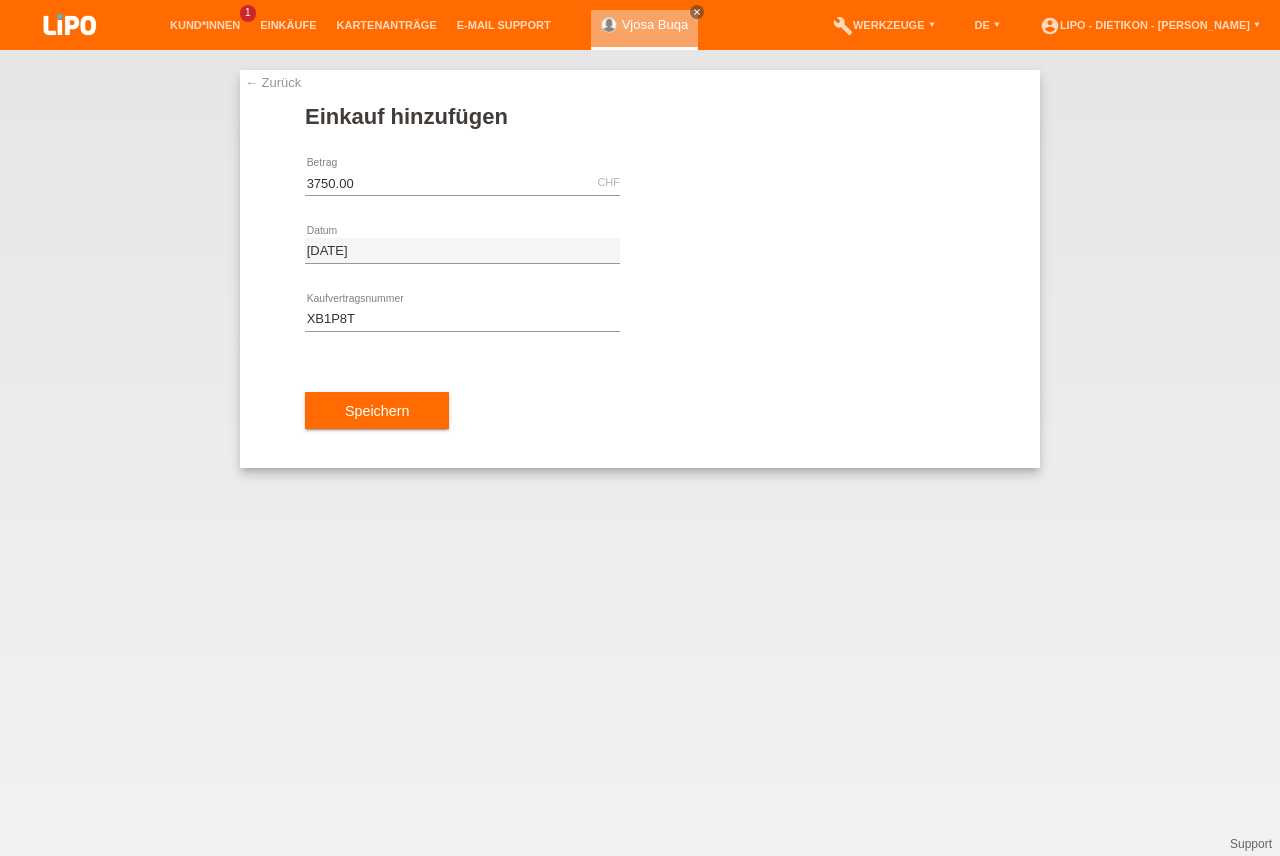 click on "Speichern" at bounding box center [640, 411] 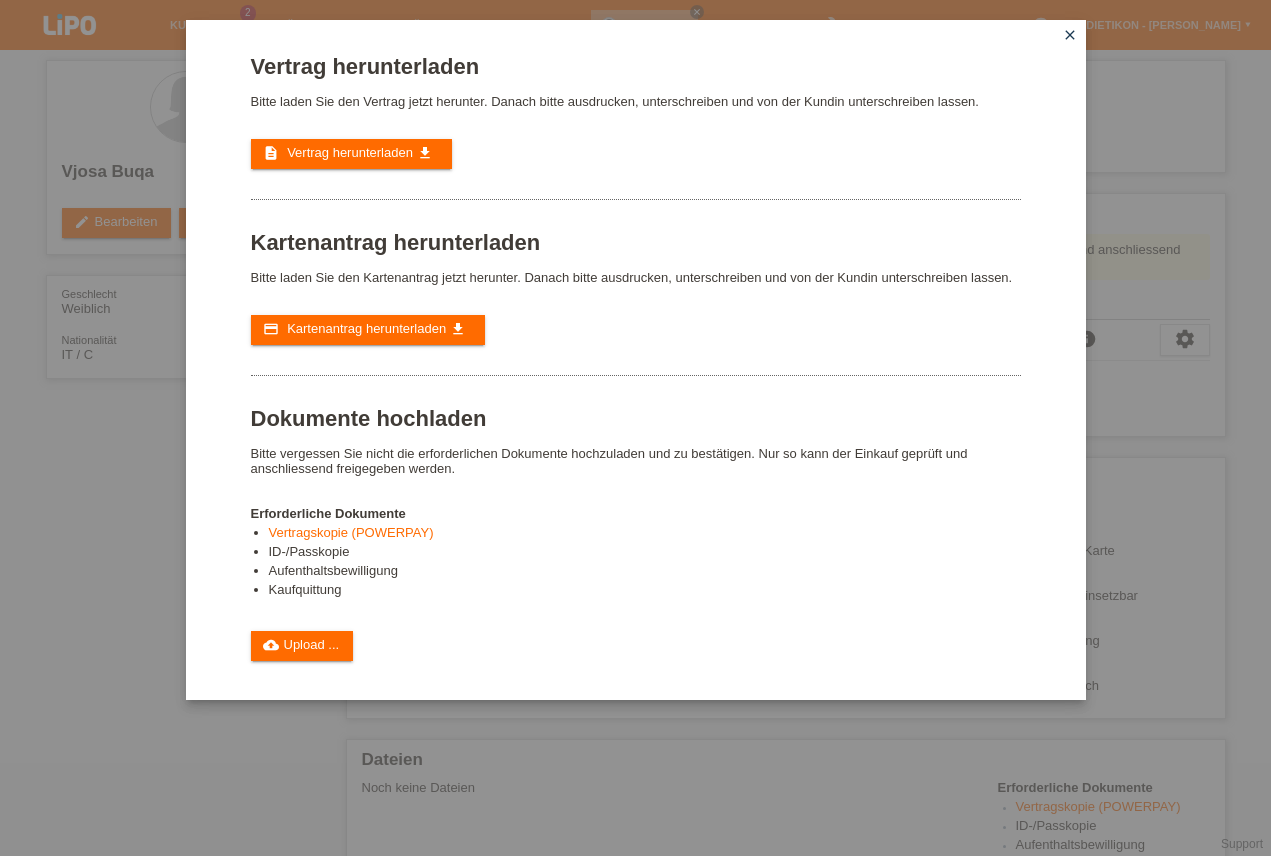 click on "description   Vertrag herunterladen   get_app" at bounding box center (351, 154) 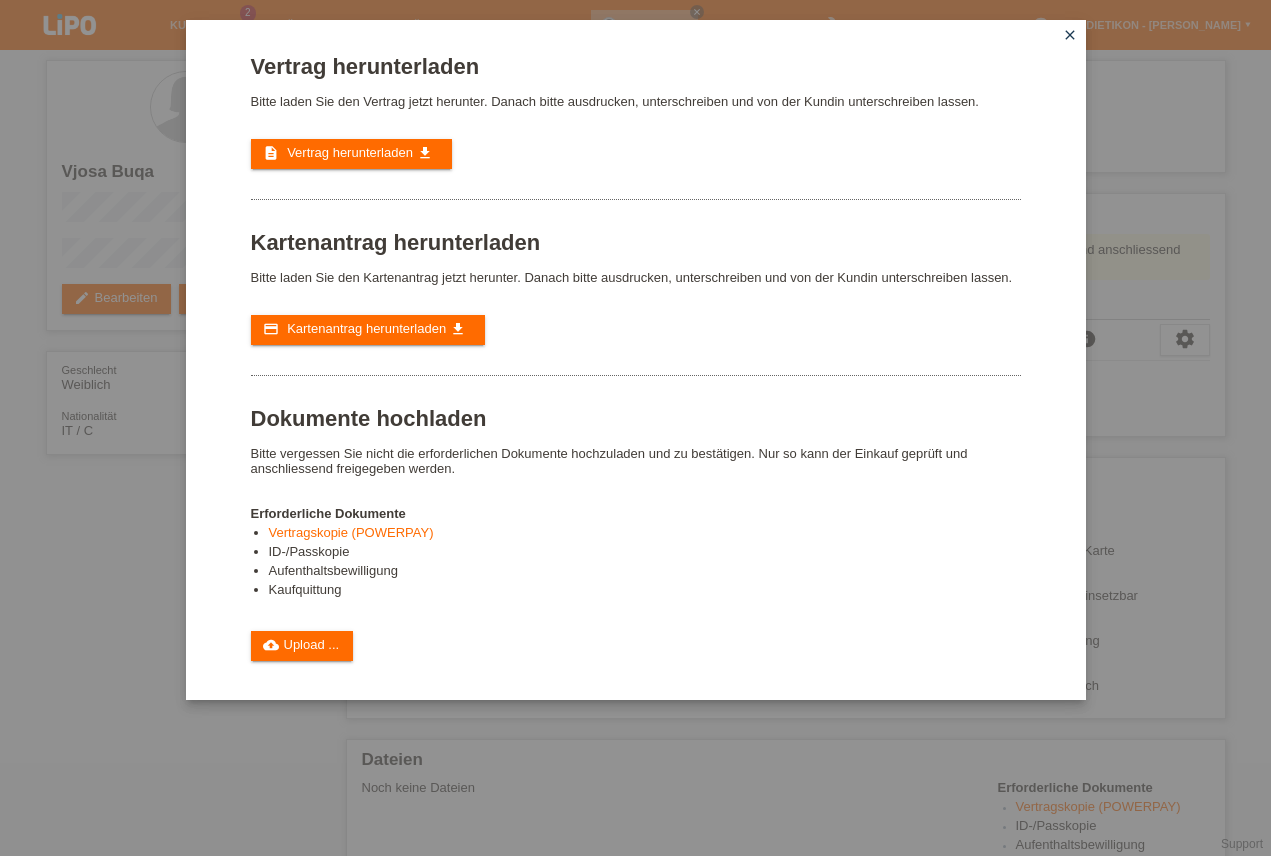 click on "close" at bounding box center [1070, 35] 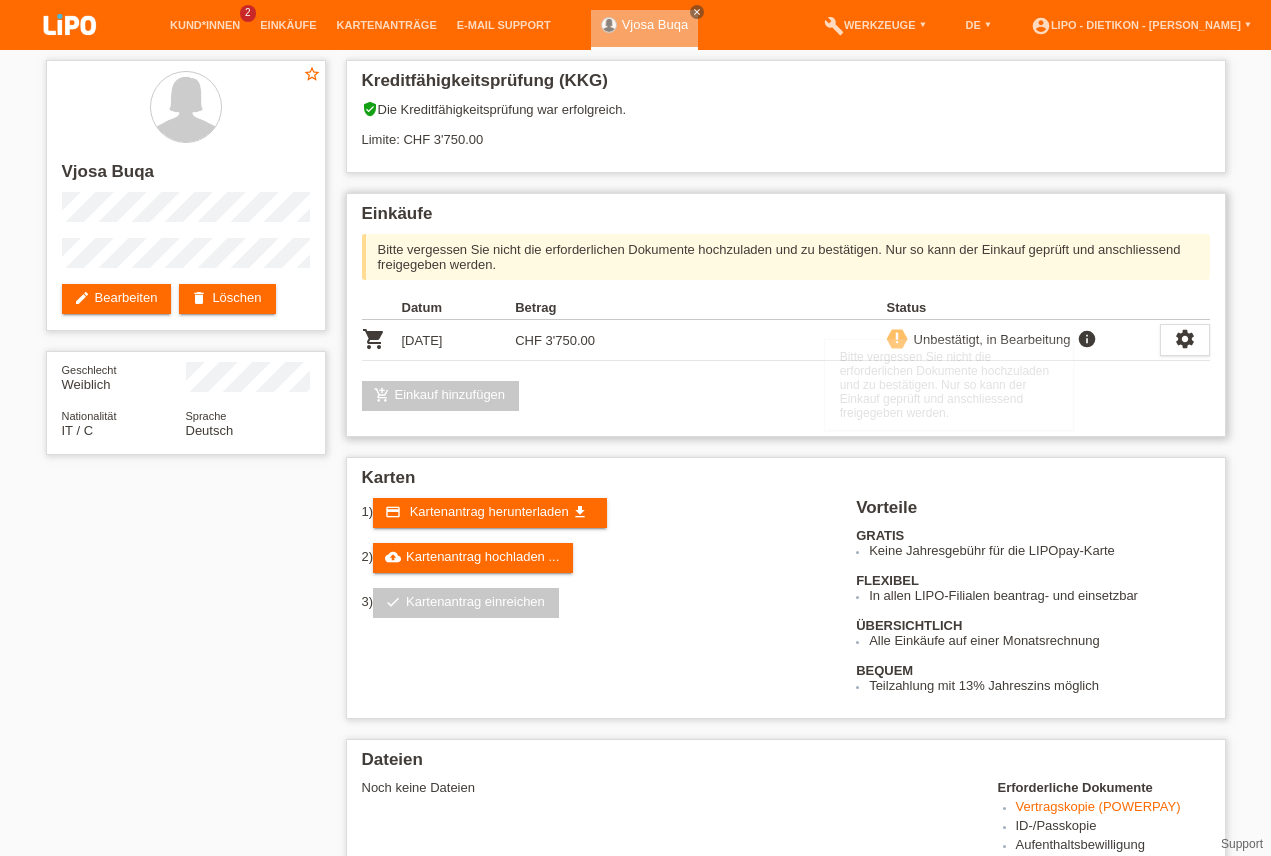 click on "Einkäufe
Bitte vergessen Sie nicht die erforderlichen Dokumente hochzuladen und zu bestätigen. Nur so kann der Einkauf geprüft und anschliessend freigegeben werden.
Datum
Betrag
Status
shopping_cart
08.07.2025
priority_high info" at bounding box center (786, 315) 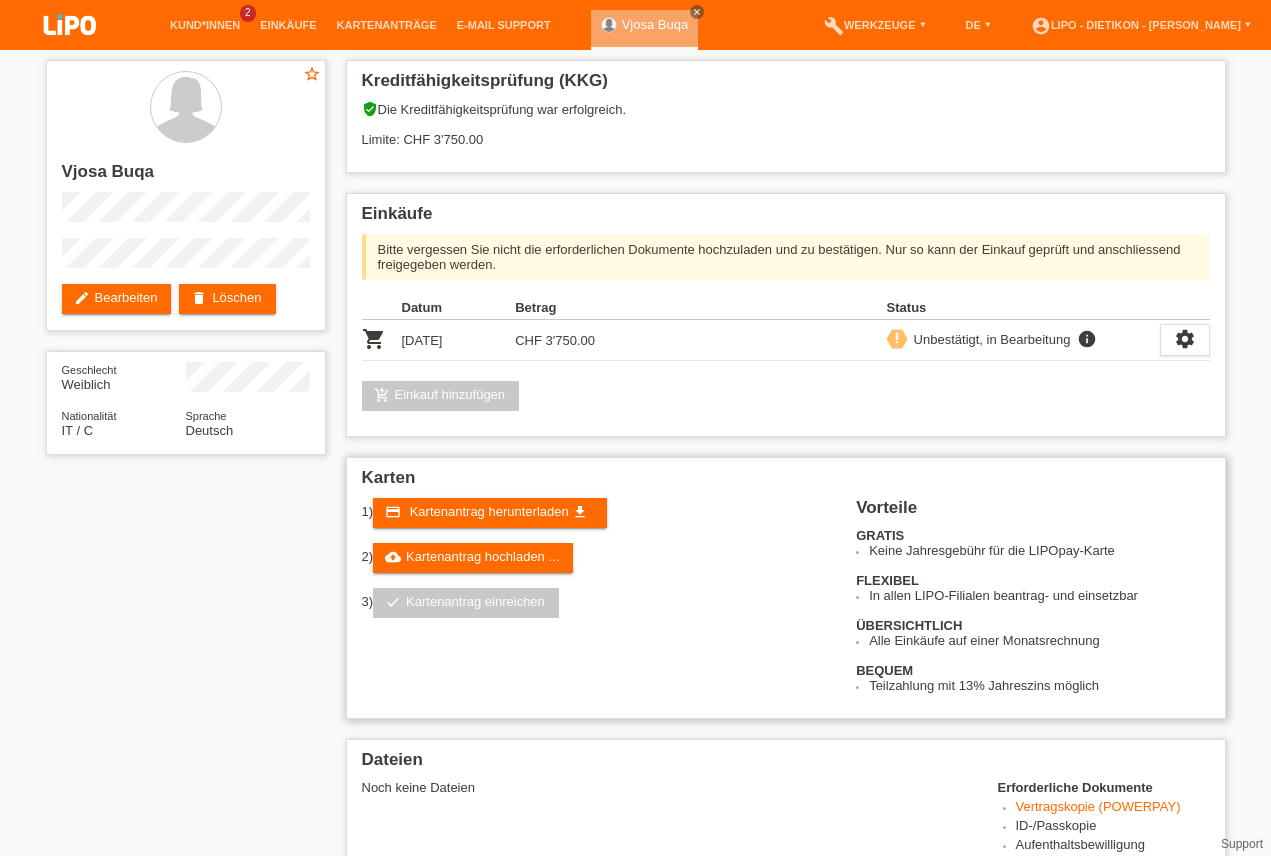 drag, startPoint x: 1192, startPoint y: 344, endPoint x: 1036, endPoint y: 569, distance: 273.79007 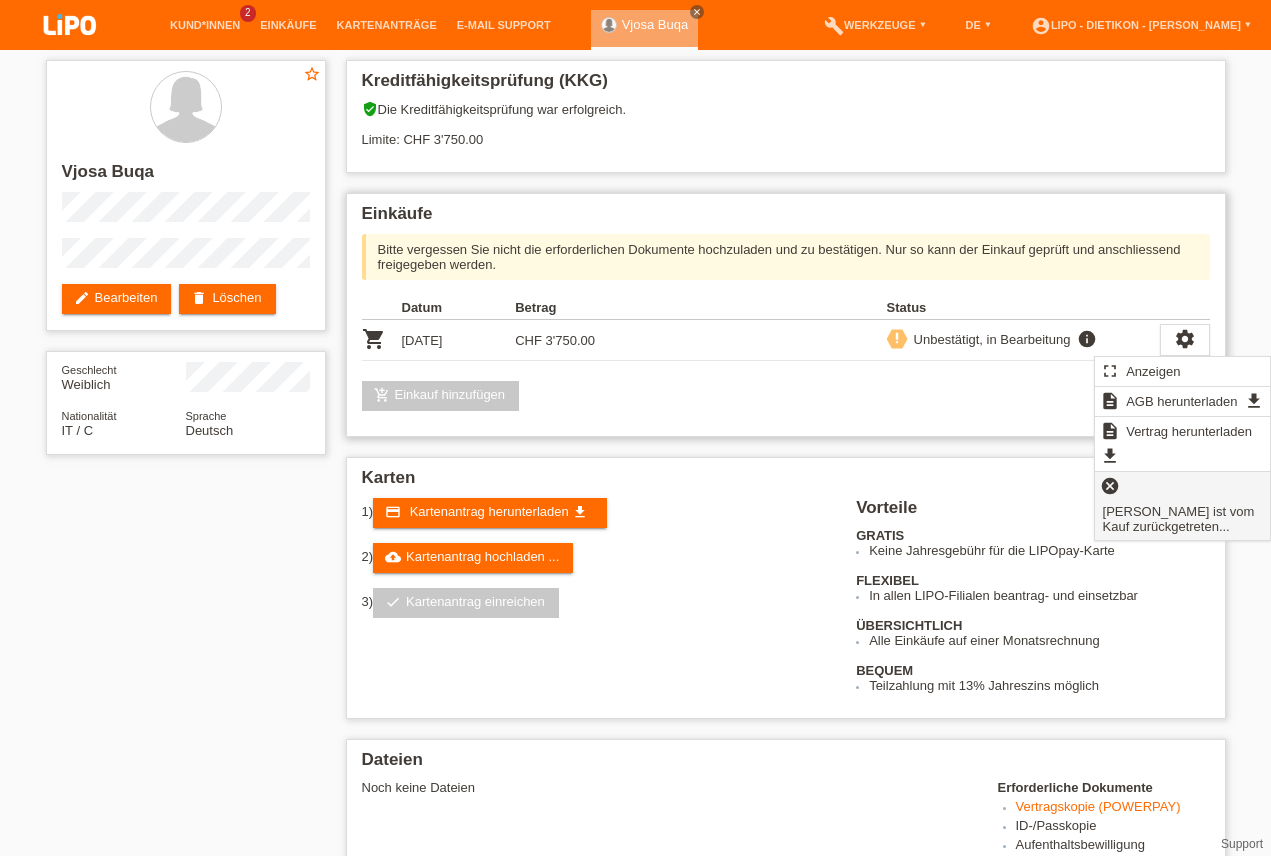 click on "cancel   Kundin ist vom Kauf zurückgetreten..." at bounding box center (1182, 506) 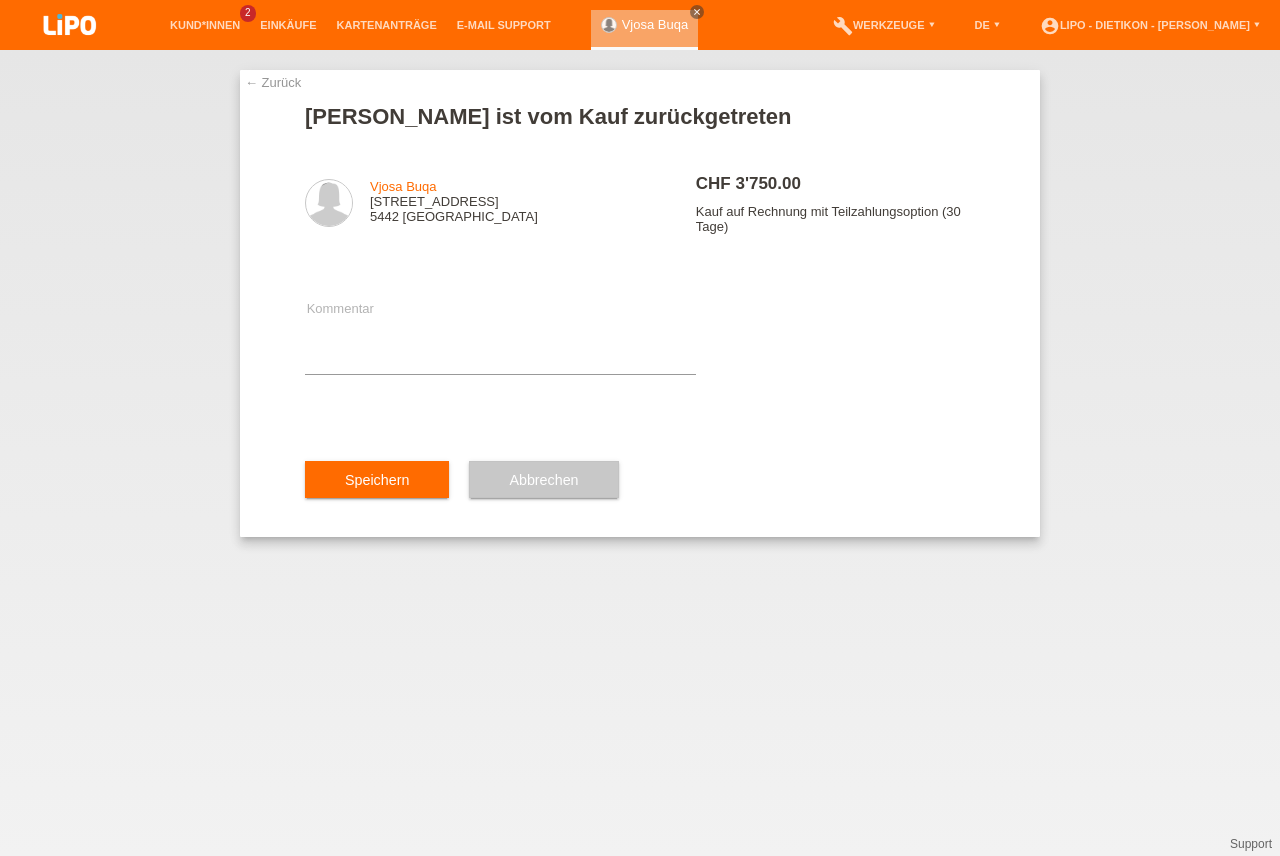 scroll, scrollTop: 0, scrollLeft: 0, axis: both 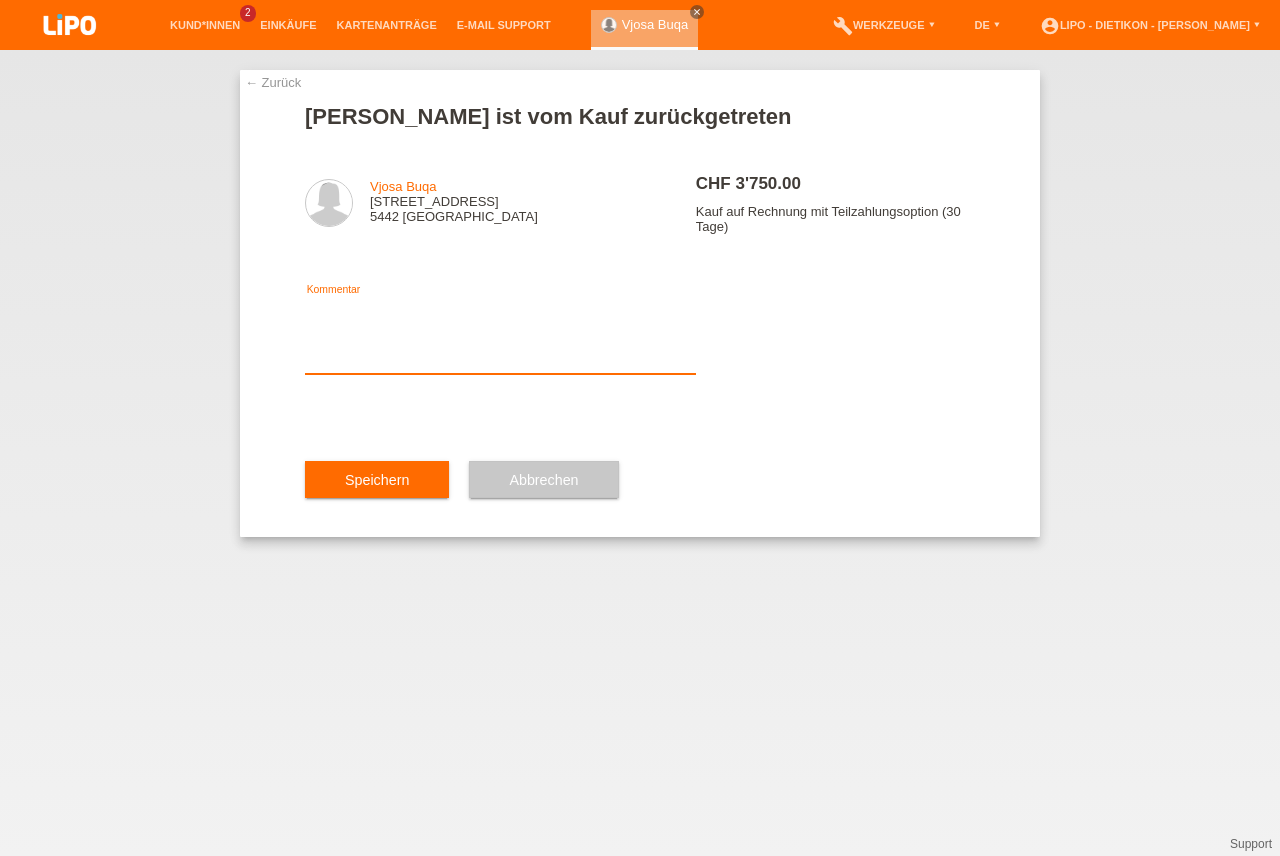 click at bounding box center [500, 335] 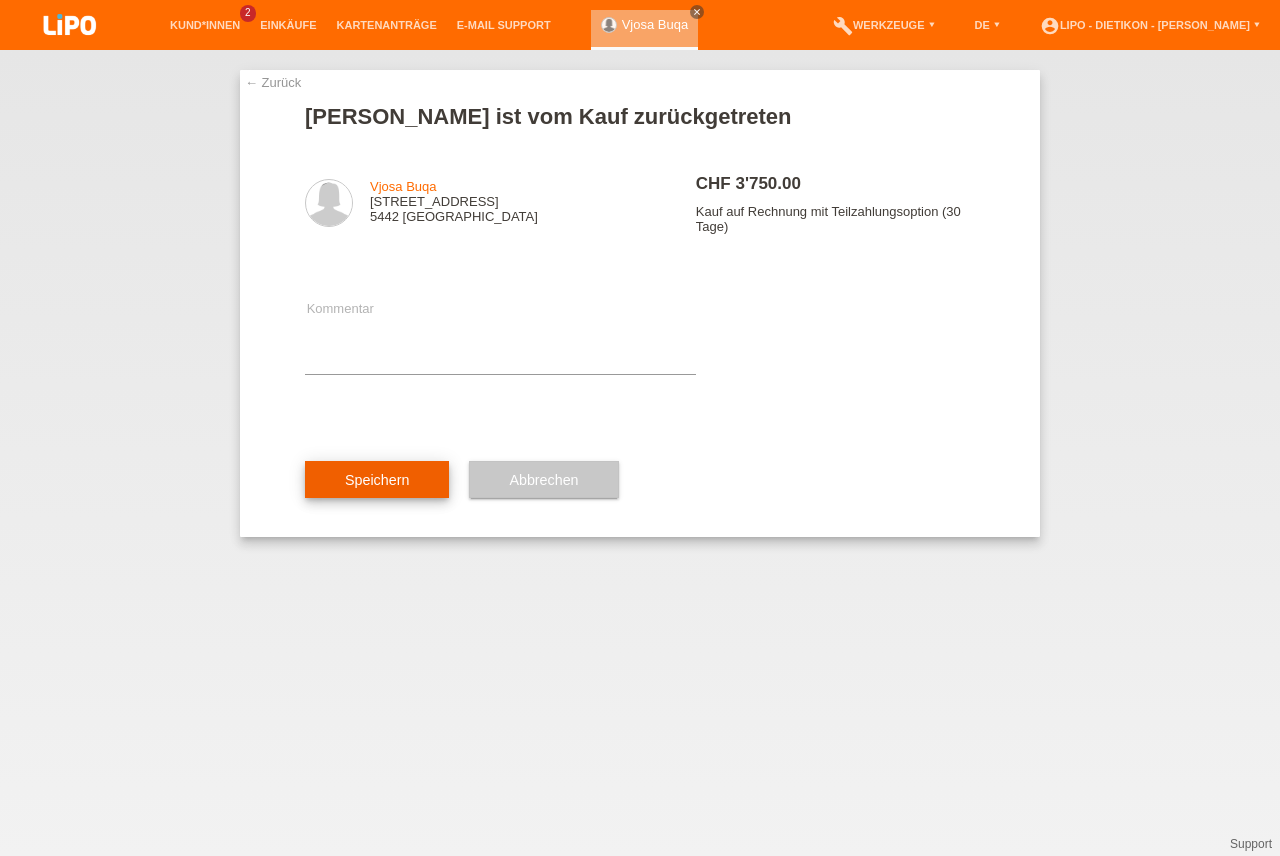 click on "Speichern" at bounding box center (377, 480) 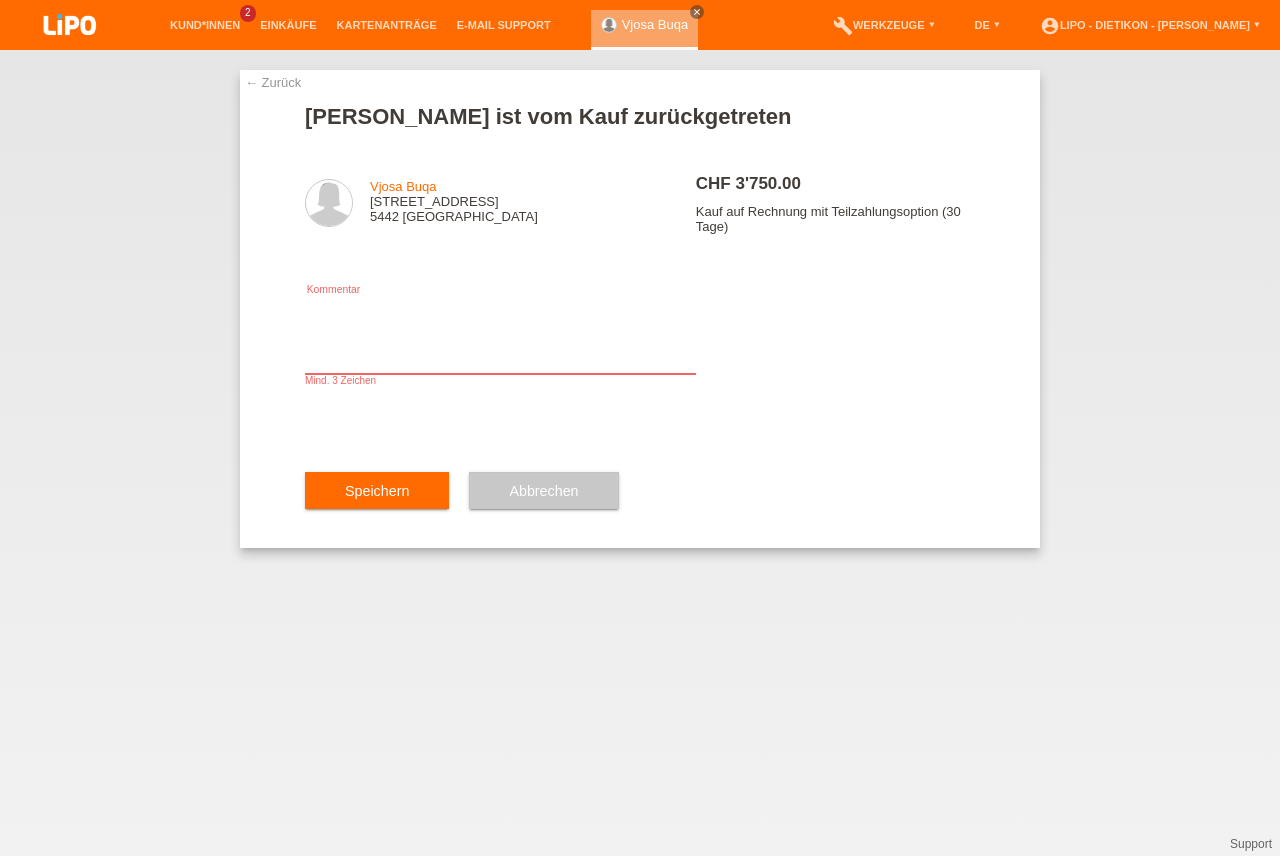 click at bounding box center (500, 335) 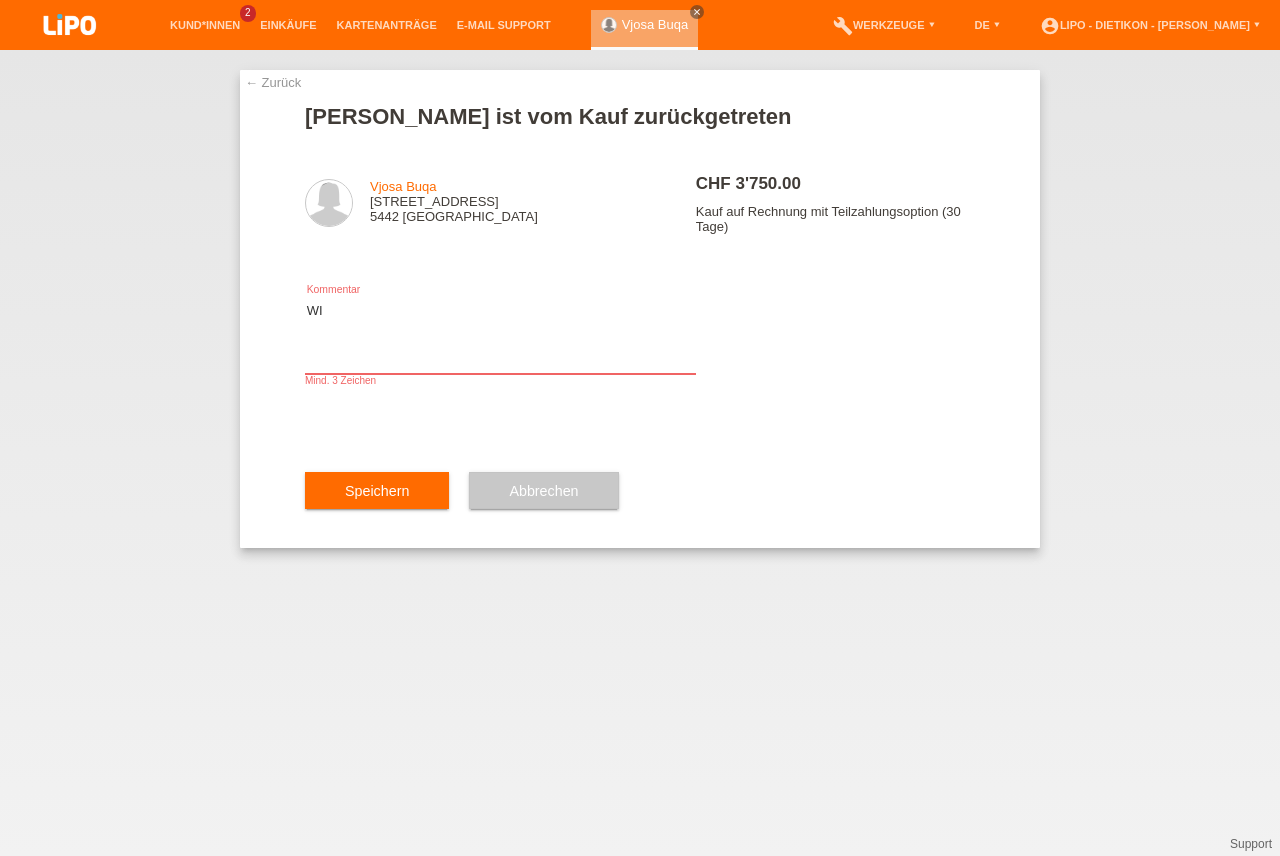 type on "W" 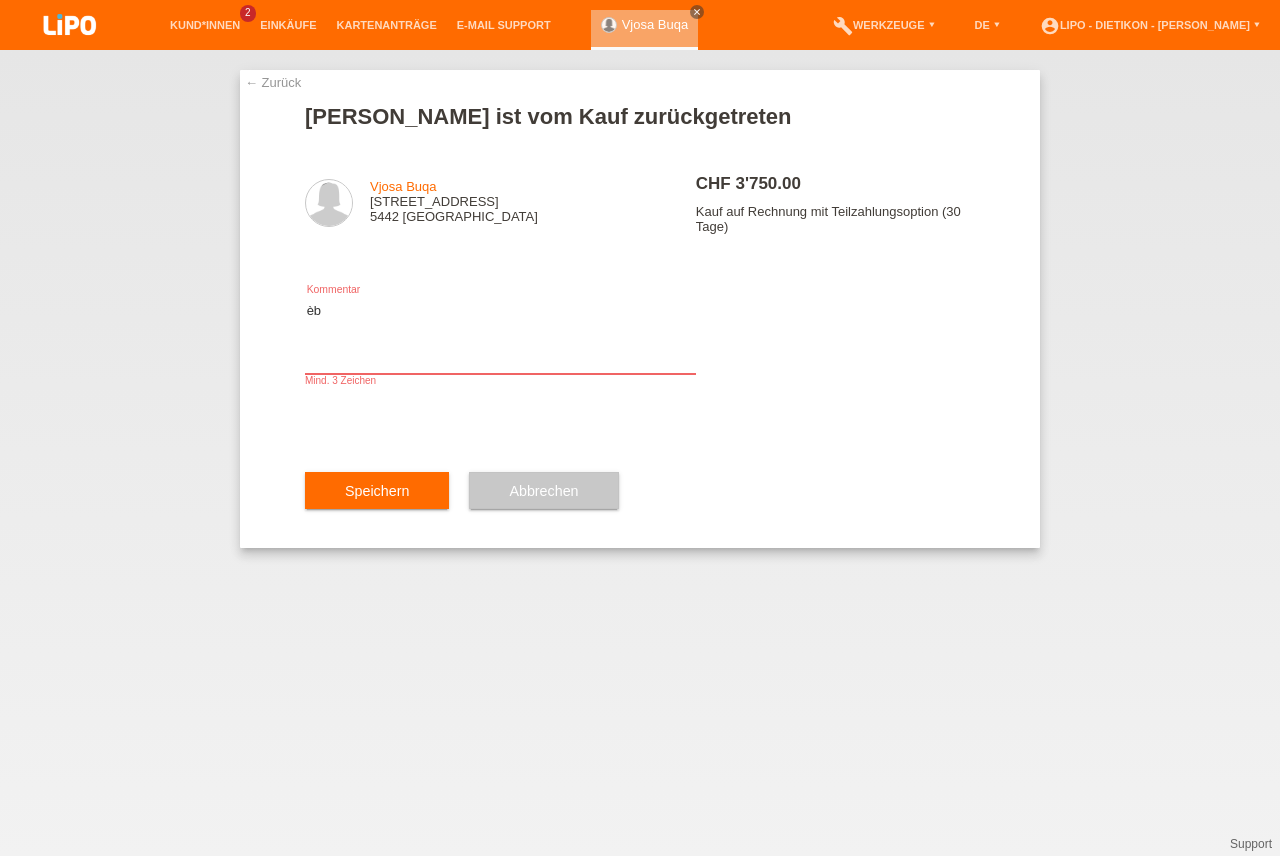 type on "è" 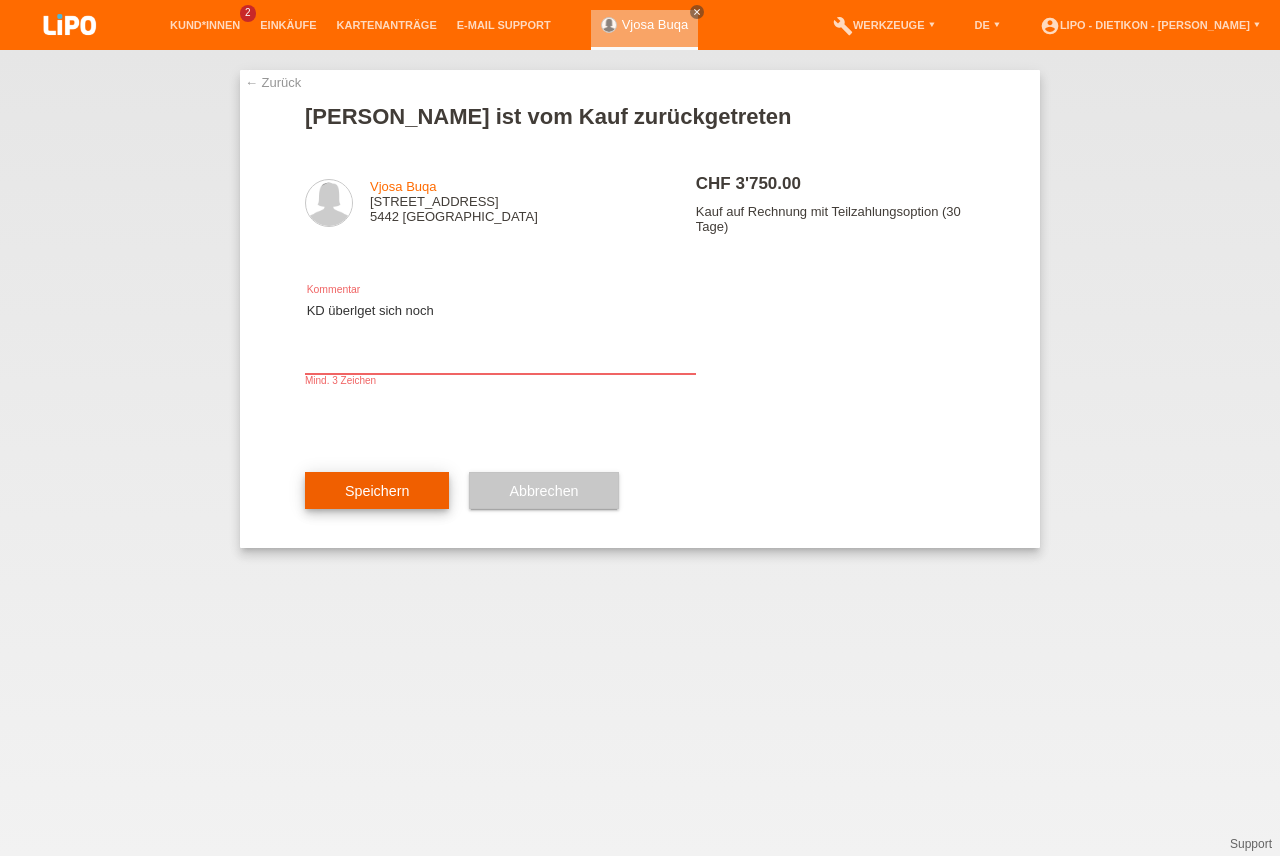 type on "KD überlget sich noch" 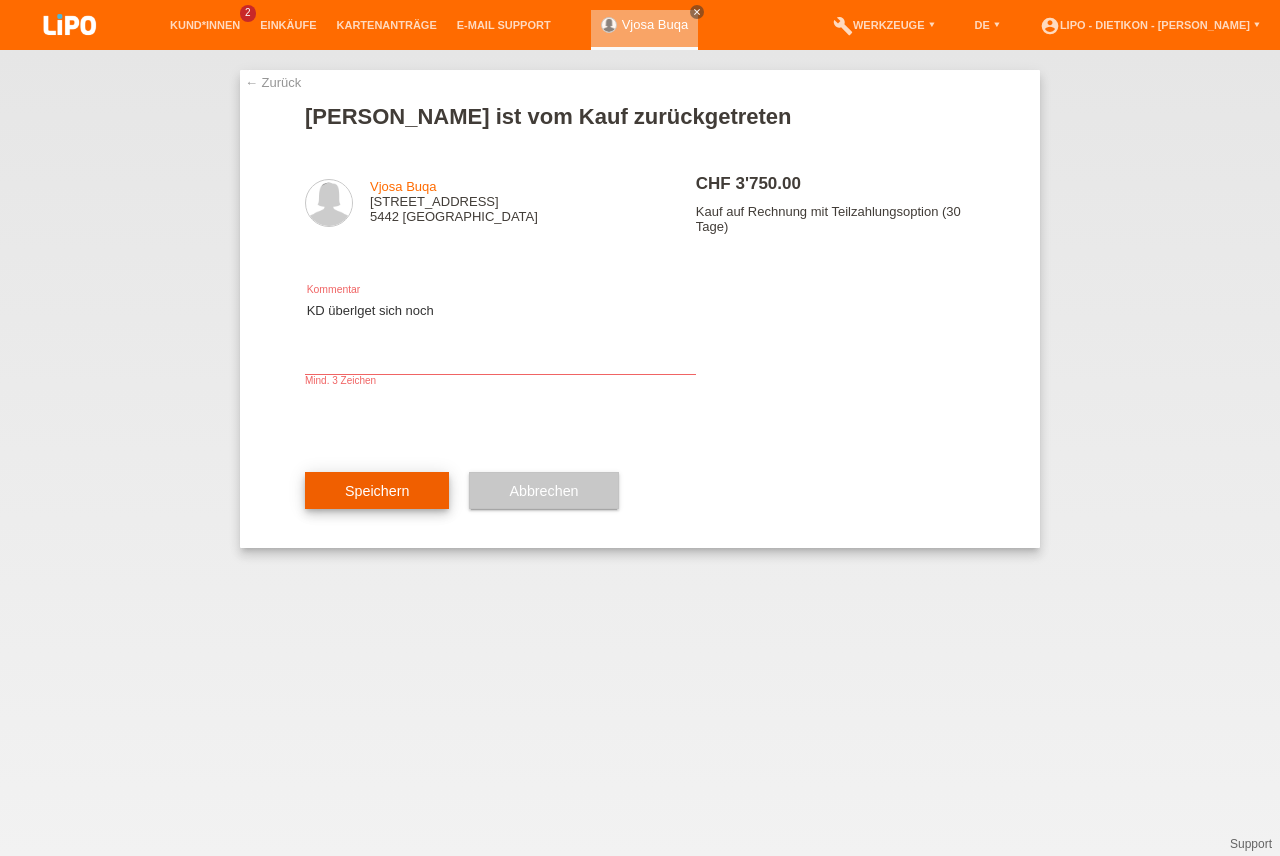 click on "Speichern" at bounding box center [377, 491] 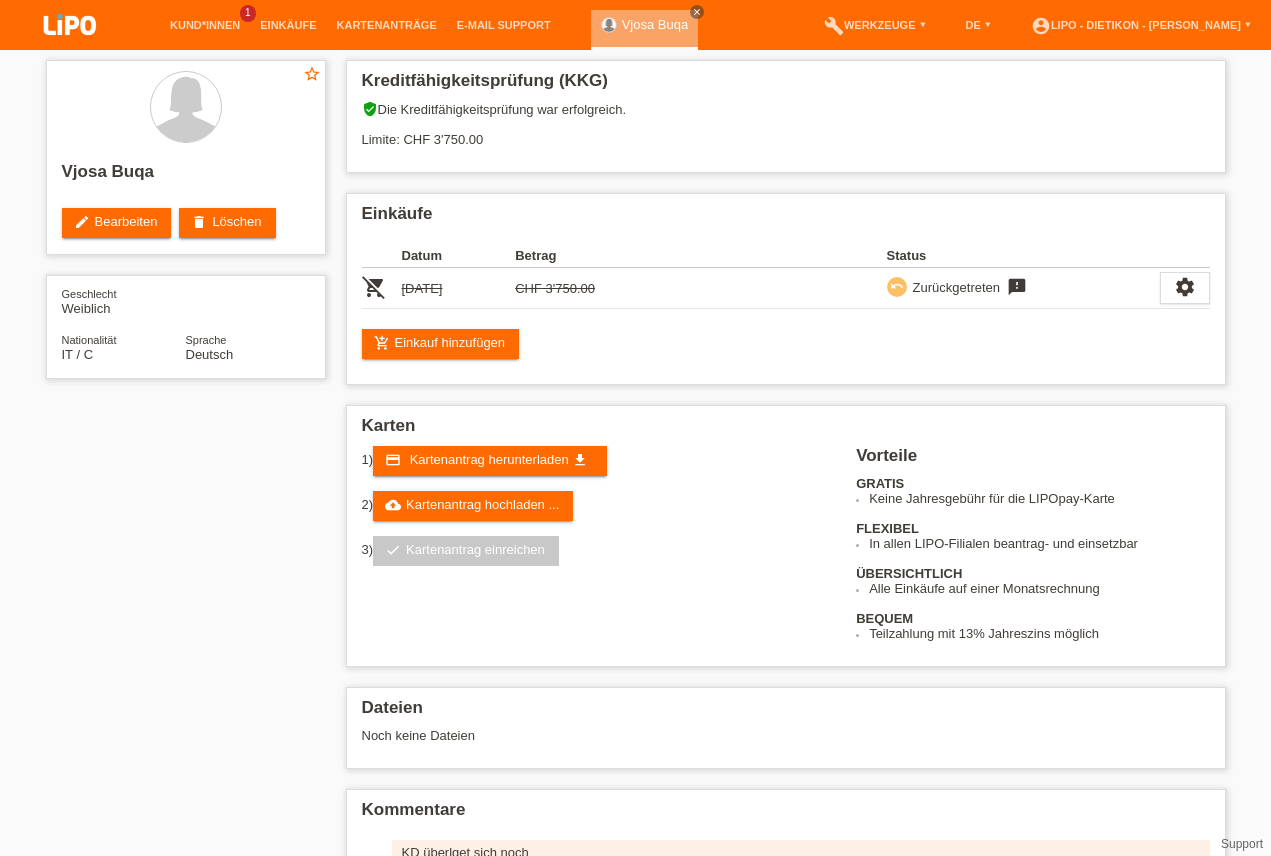 scroll, scrollTop: 0, scrollLeft: 0, axis: both 